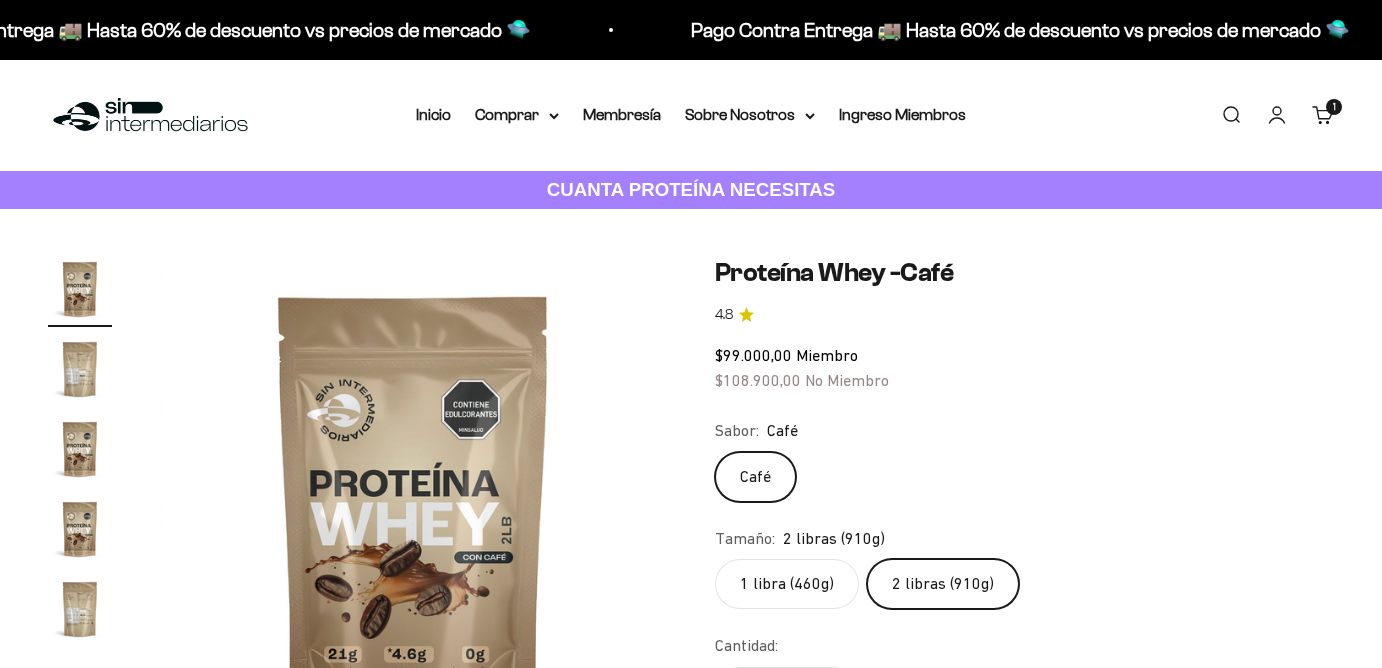 scroll, scrollTop: 0, scrollLeft: 0, axis: both 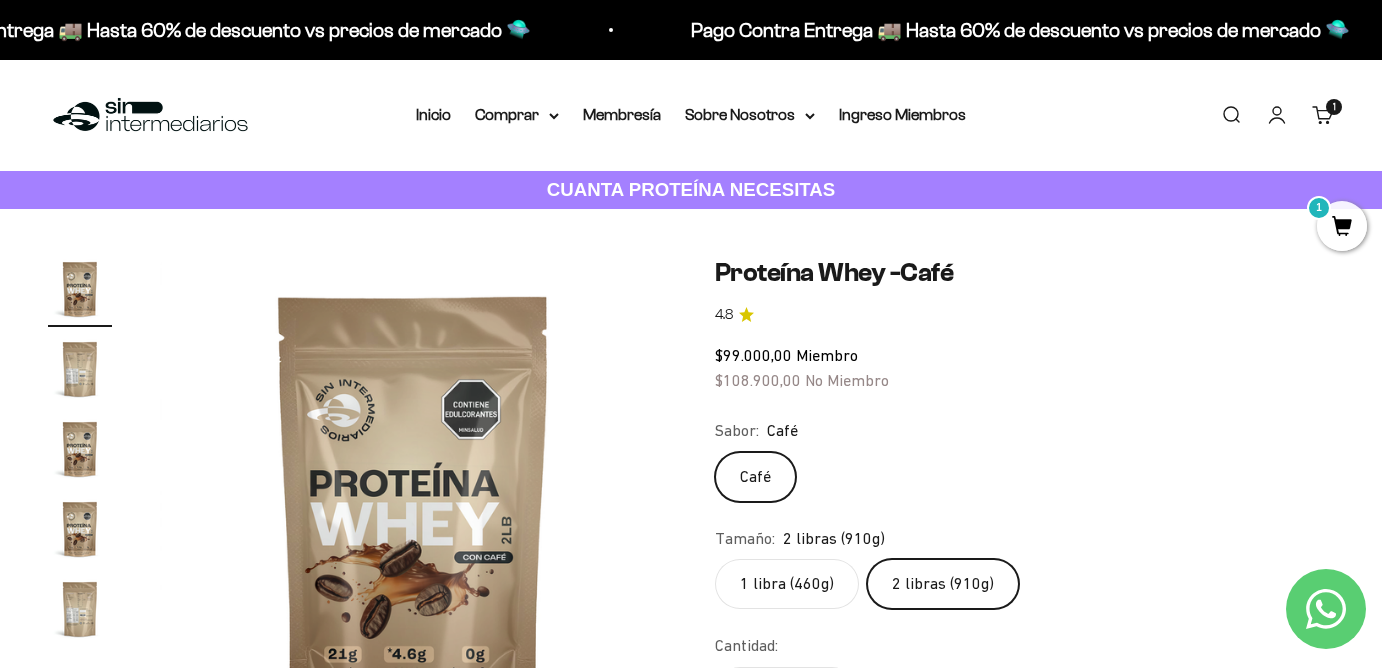 click on "1 artículo
1" at bounding box center (1334, 107) 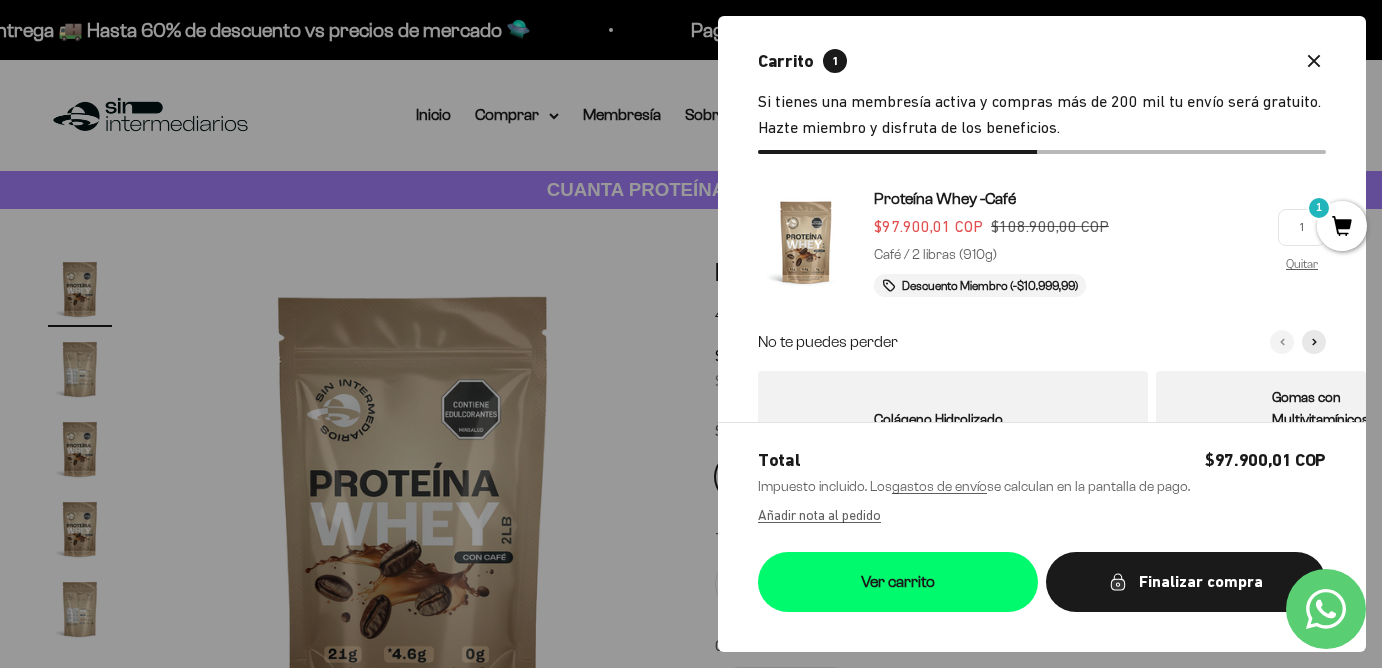 click at bounding box center [691, 334] 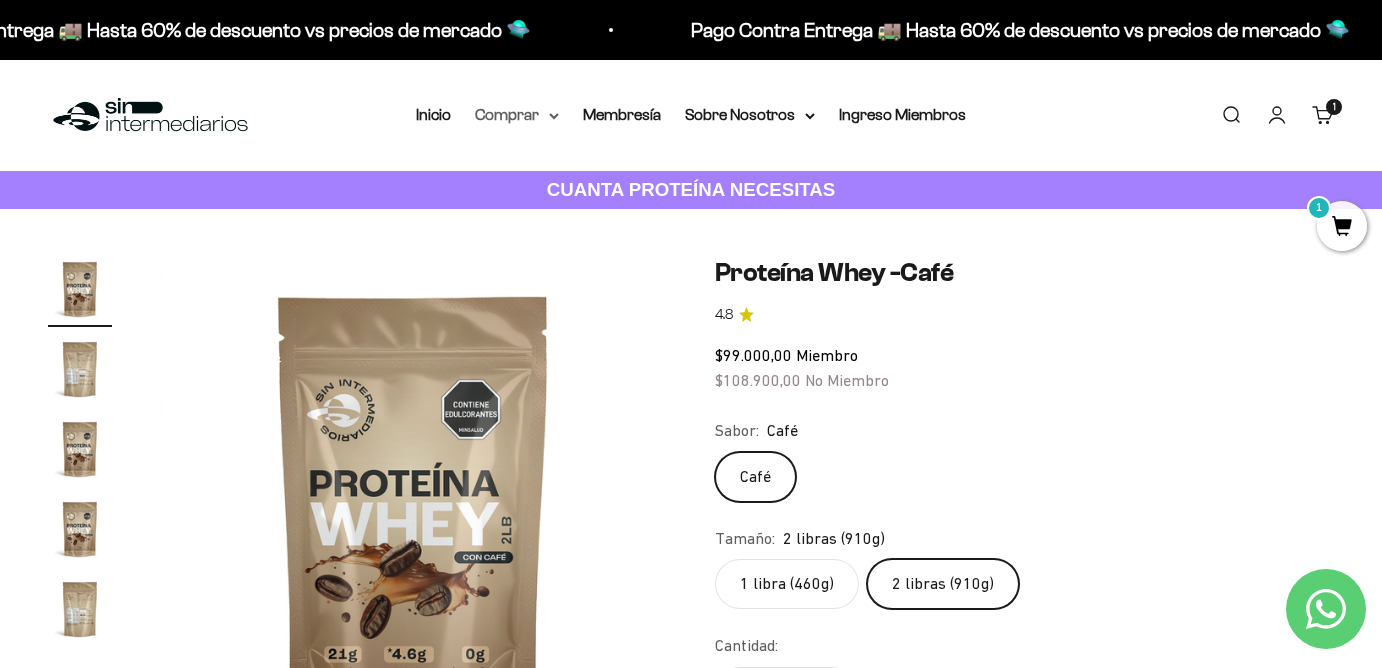 click on "Comprar" at bounding box center [517, 115] 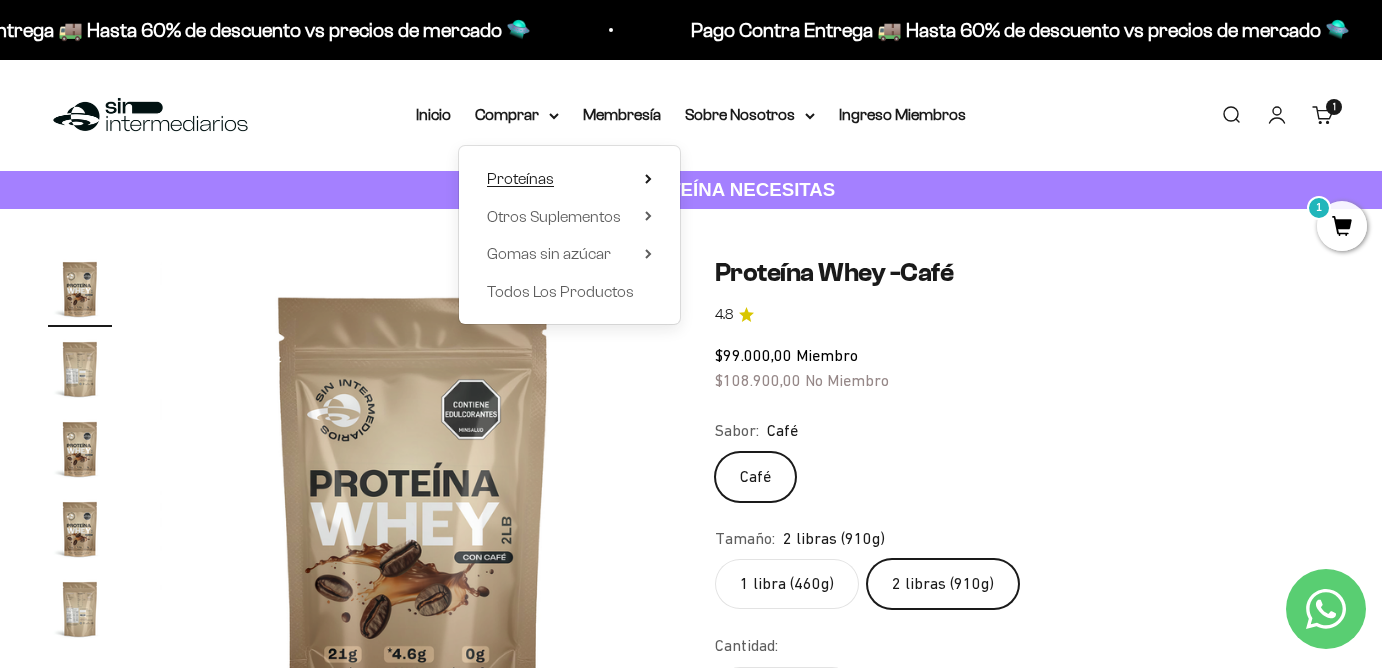 click 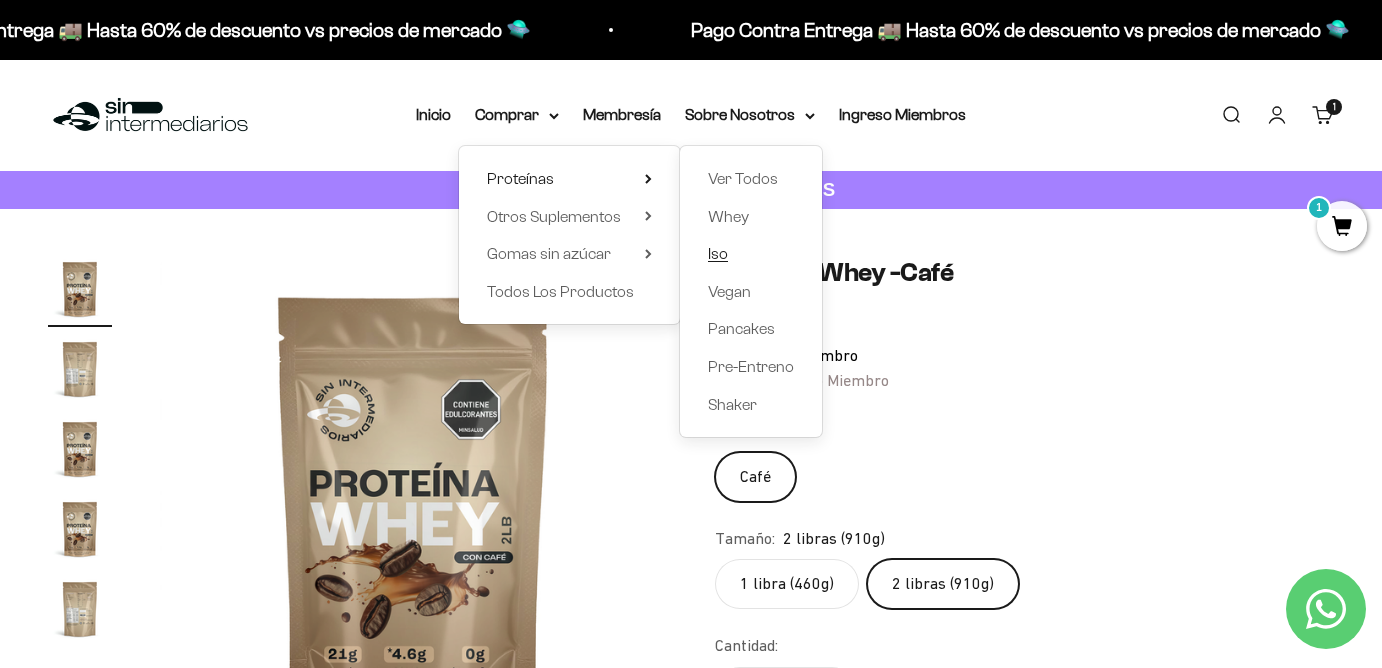 click on "Iso" at bounding box center [718, 253] 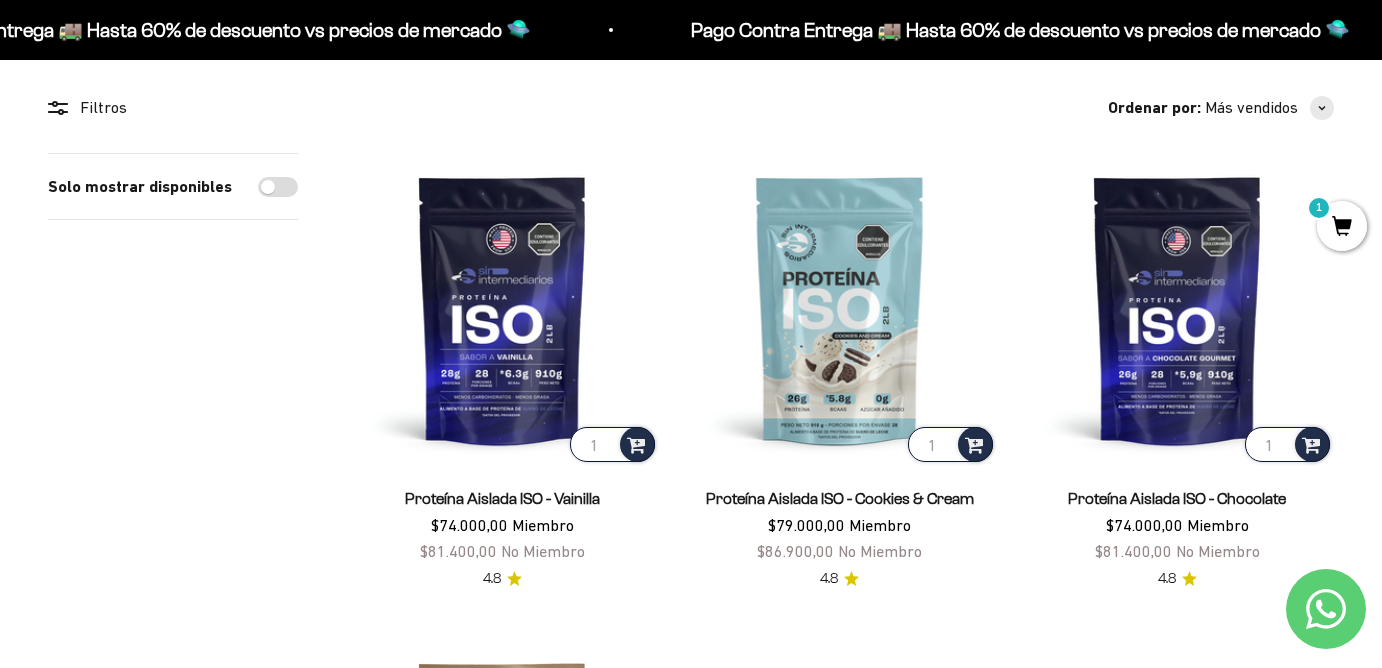 scroll, scrollTop: 0, scrollLeft: 0, axis: both 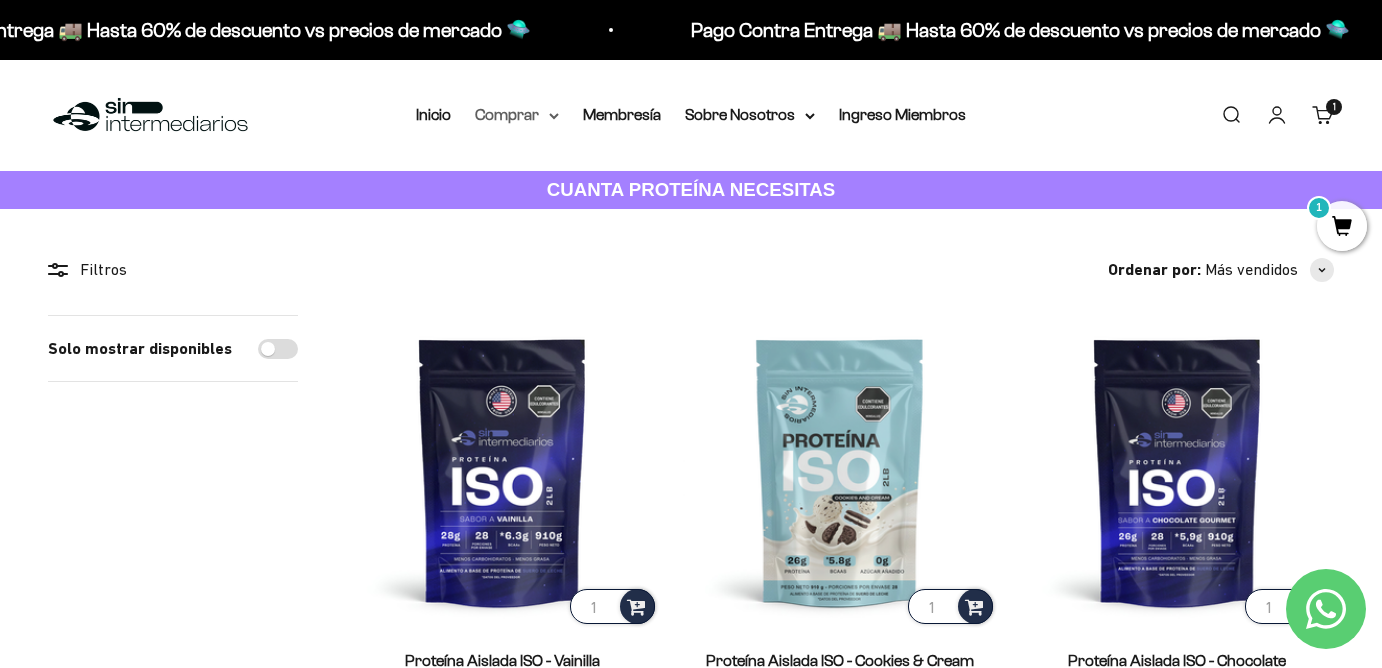 click 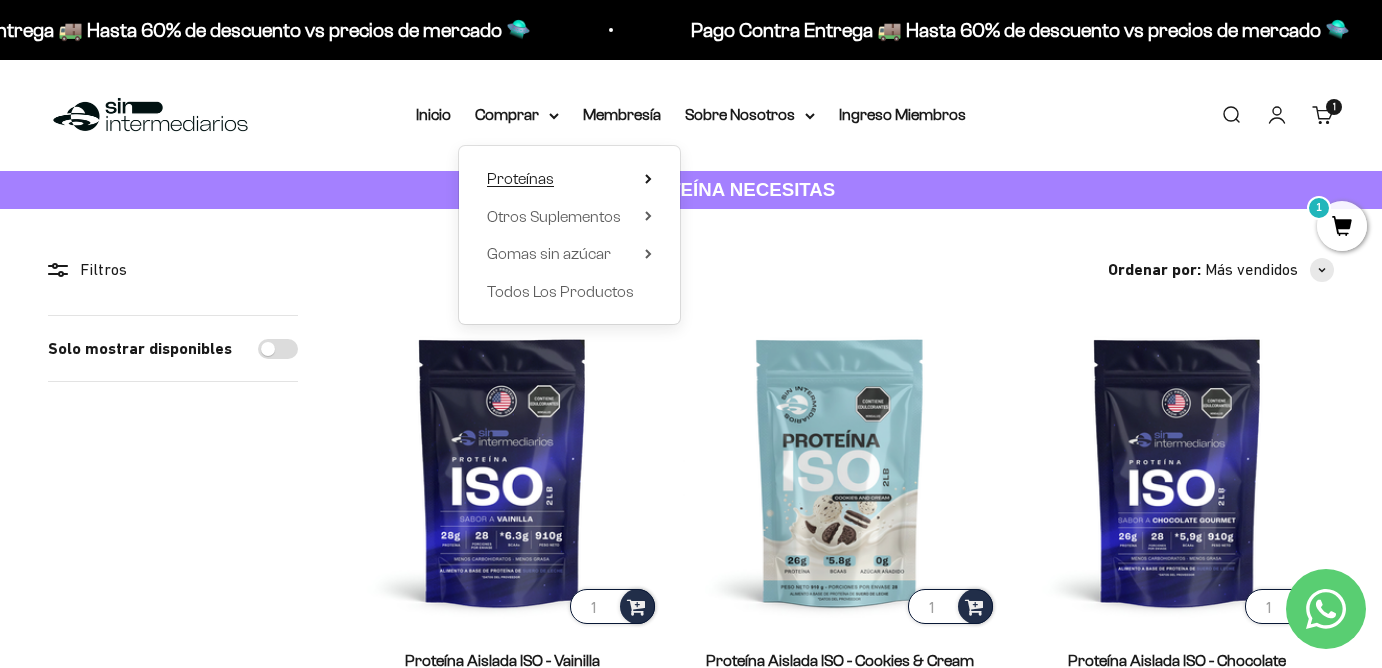 click on "Proteínas" at bounding box center (569, 179) 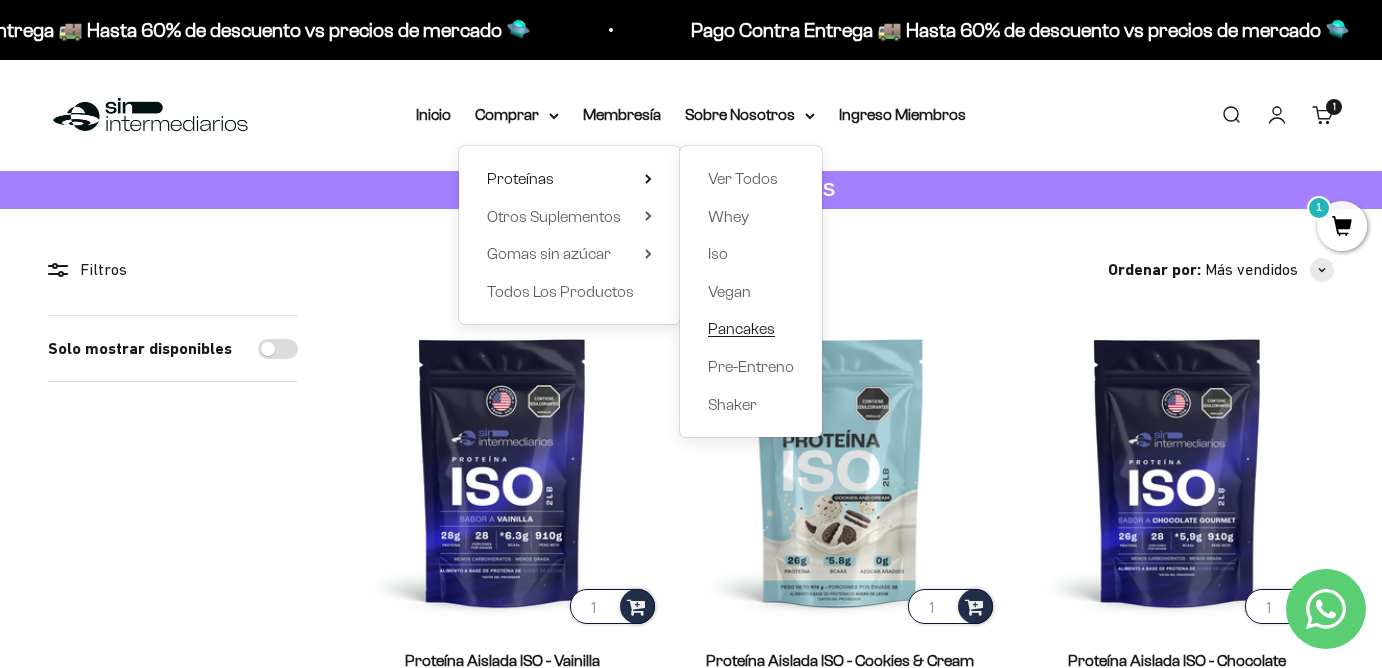click on "Pancakes" at bounding box center (741, 328) 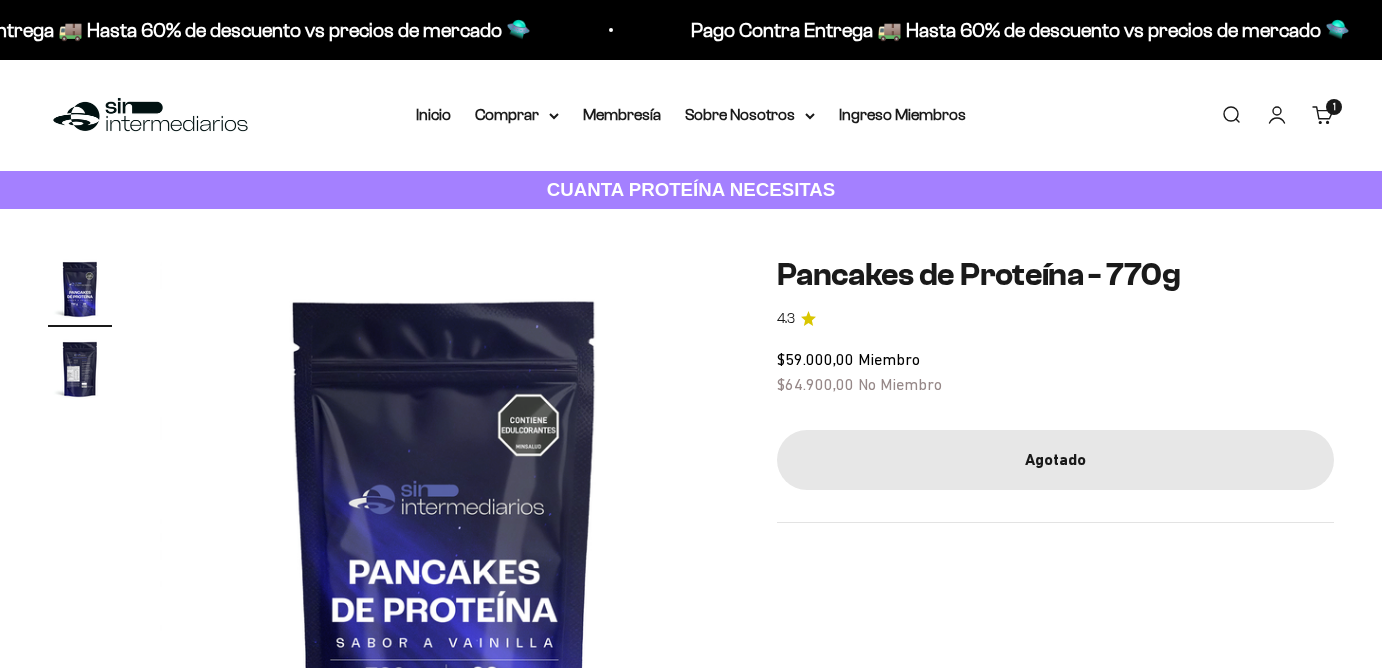 scroll, scrollTop: 0, scrollLeft: 0, axis: both 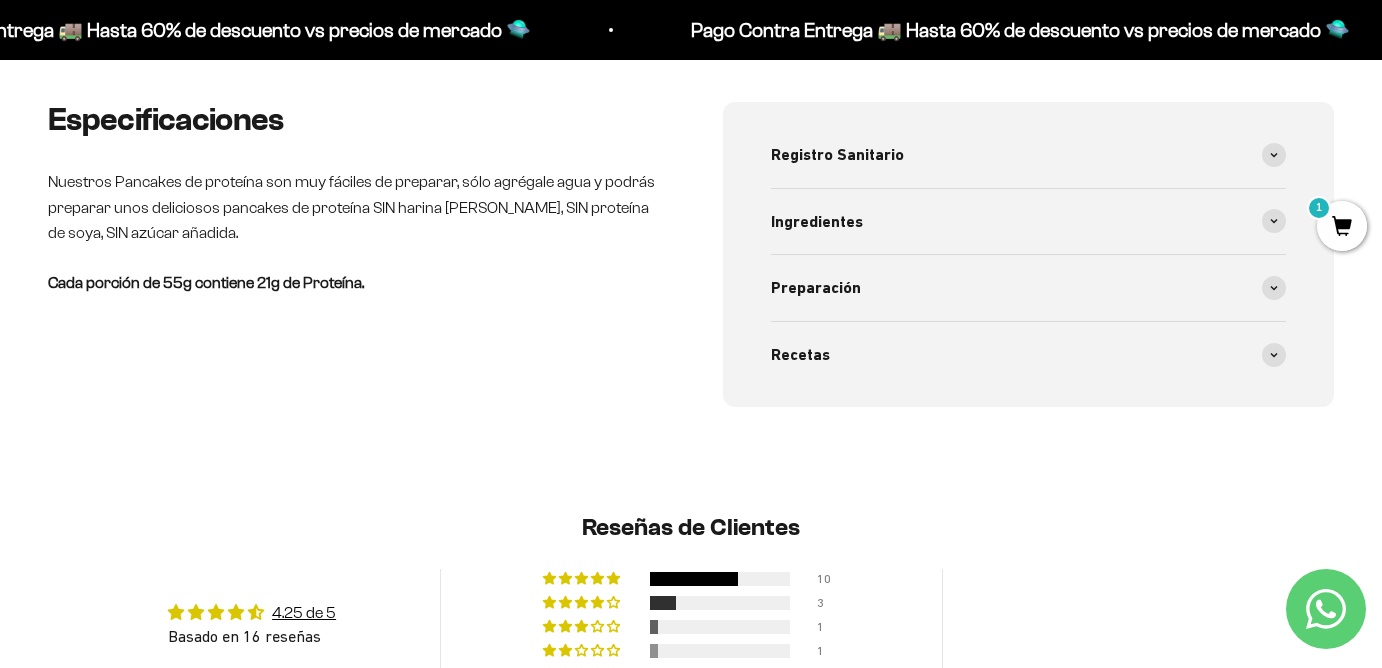 click on "Nuestros Pancakes de proteína son muy fáciles de preparar, sólo agrégale agua y podrás preparar unos deliciosos pancakes de proteína SIN  harina de trigo, SIN proteína de soya, SIN azúcar añadida." at bounding box center (353, 207) 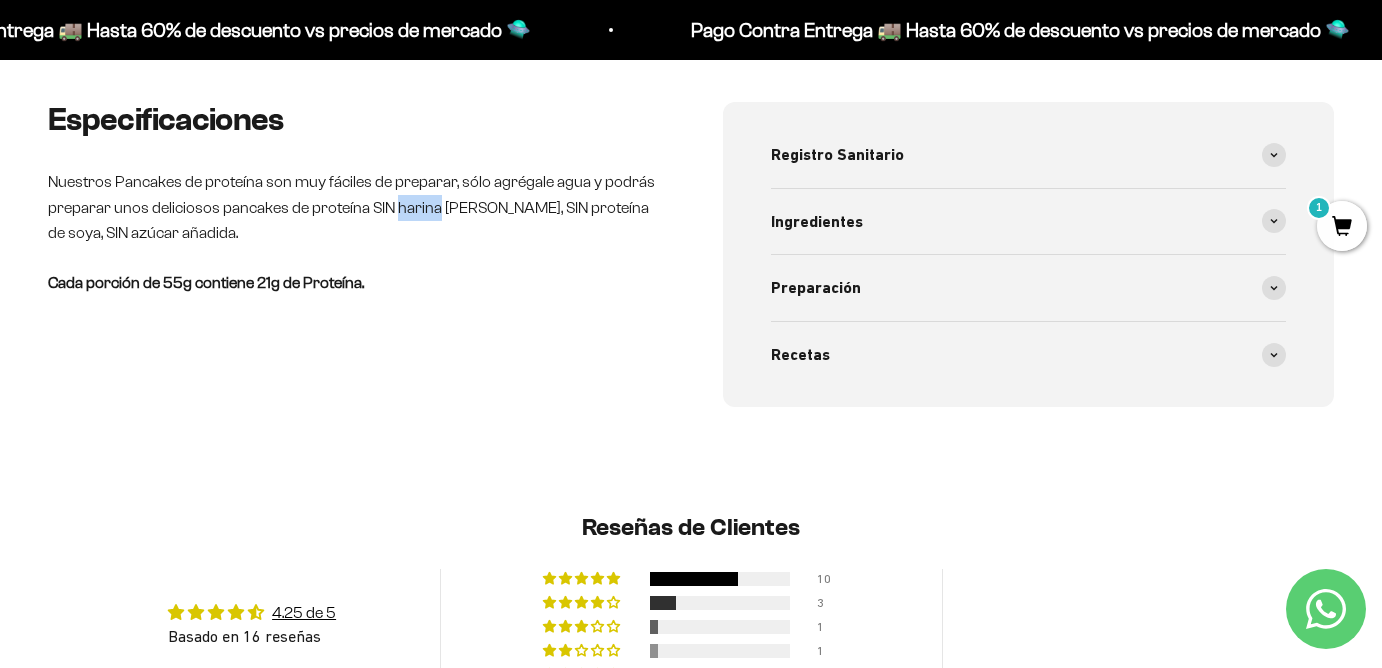 click on "Nuestros Pancakes de proteína son muy fáciles de preparar, sólo agrégale agua y podrás preparar unos deliciosos pancakes de proteína SIN  harina de trigo, SIN proteína de soya, SIN azúcar añadida." at bounding box center [353, 207] 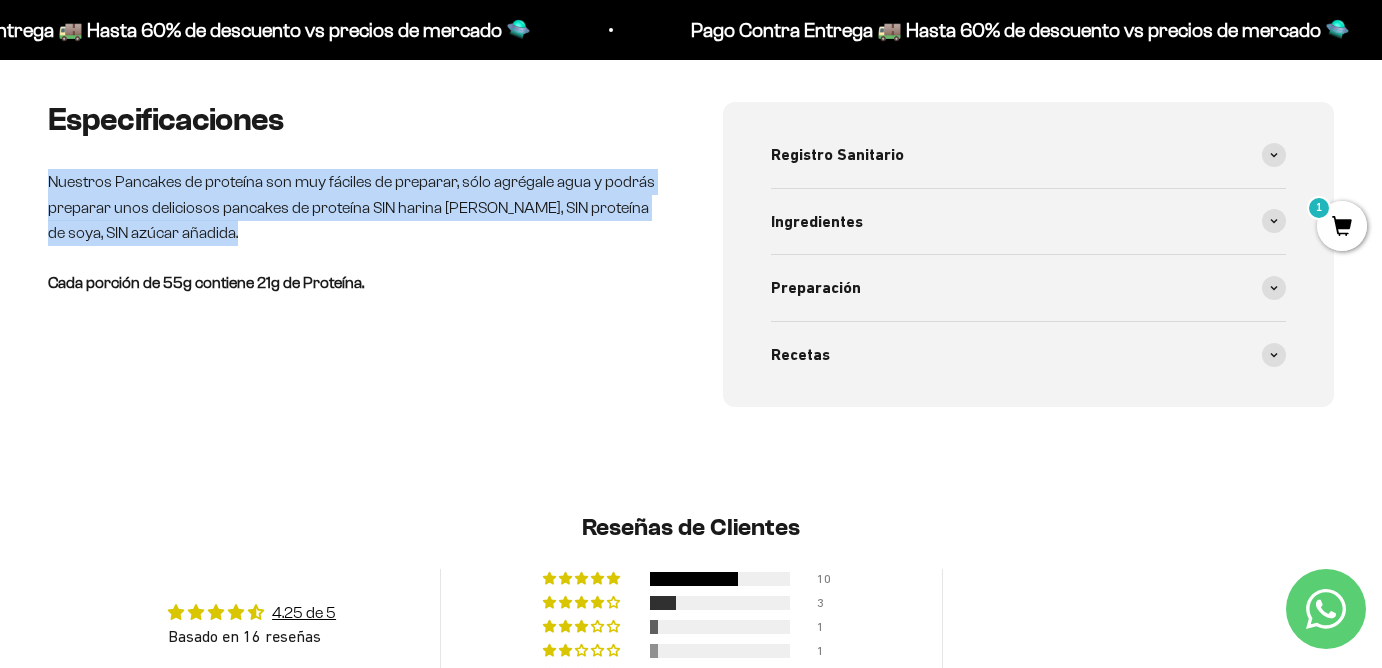 click on "Nuestros Pancakes de proteína son muy fáciles de preparar, sólo agrégale agua y podrás preparar unos deliciosos pancakes de proteína SIN  harina de trigo, SIN proteína de soya, SIN azúcar añadida." at bounding box center (353, 207) 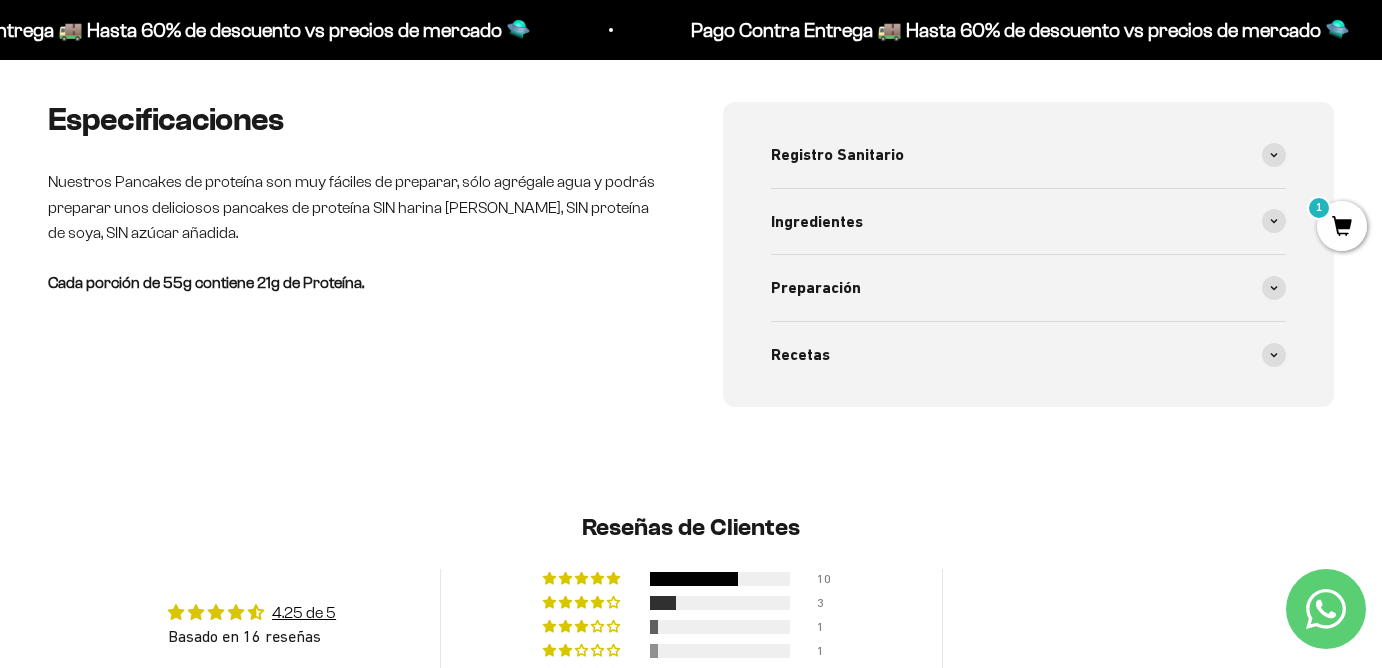 click on "Nuestros Pancakes de proteína son muy fáciles de preparar, sólo agrégale agua y podrás preparar unos deliciosos pancakes de proteína SIN  harina de trigo, SIN proteína de soya, SIN azúcar añadida." at bounding box center (353, 207) 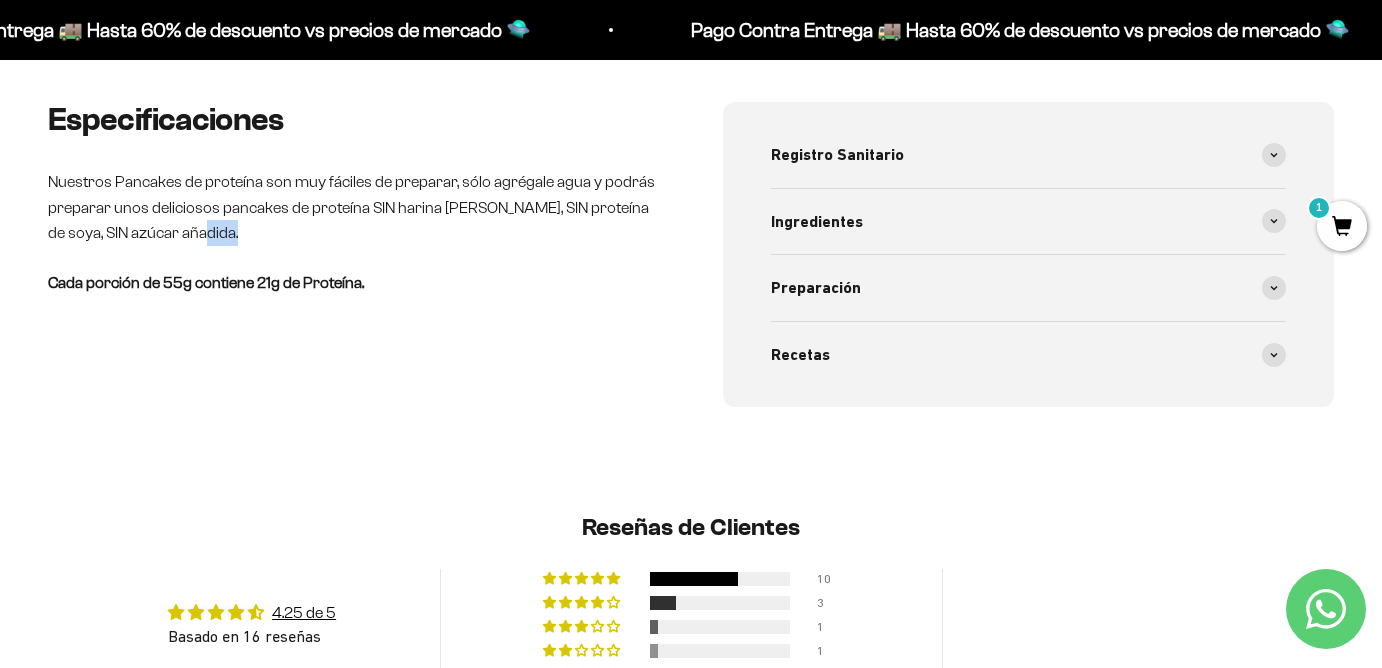 click on "Nuestros Pancakes de proteína son muy fáciles de preparar, sólo agrégale agua y podrás preparar unos deliciosos pancakes de proteína SIN  harina de trigo, SIN proteína de soya, SIN azúcar añadida." at bounding box center (353, 207) 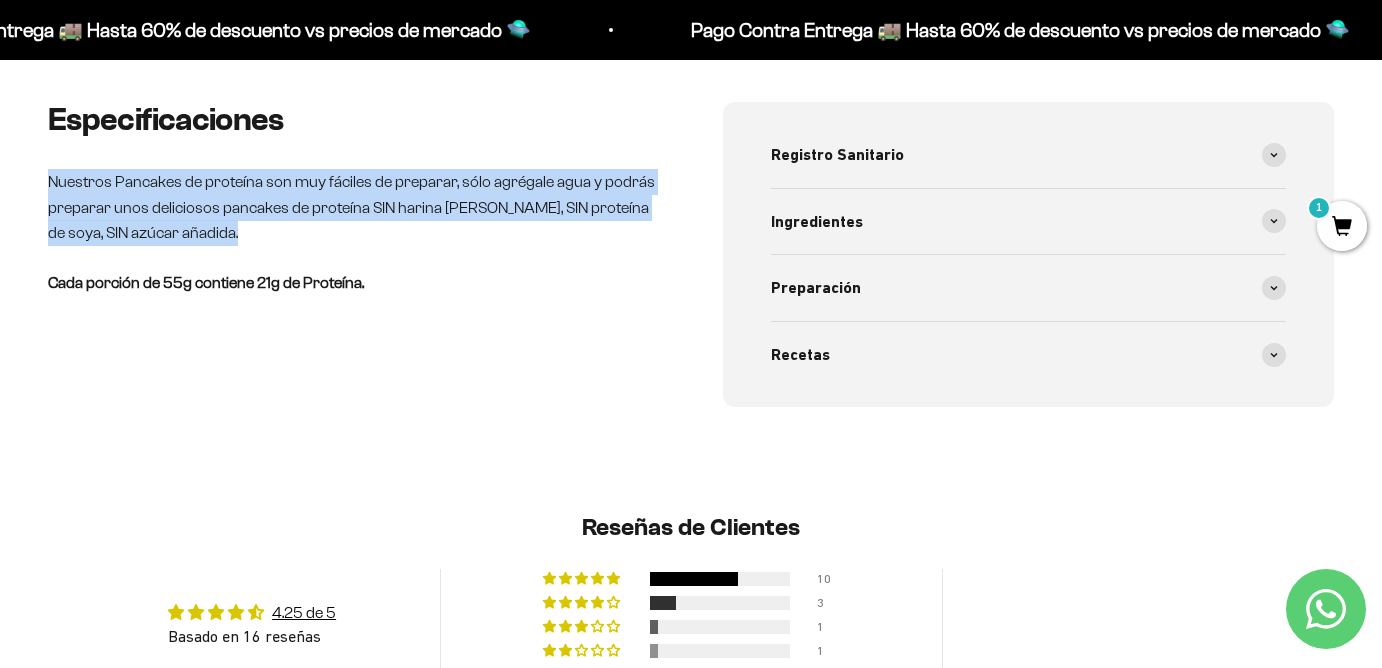 click on "Nuestros Pancakes de proteína son muy fáciles de preparar, sólo agrégale agua y podrás preparar unos deliciosos pancakes de proteína SIN  harina de trigo, SIN proteína de soya, SIN azúcar añadida." at bounding box center [353, 207] 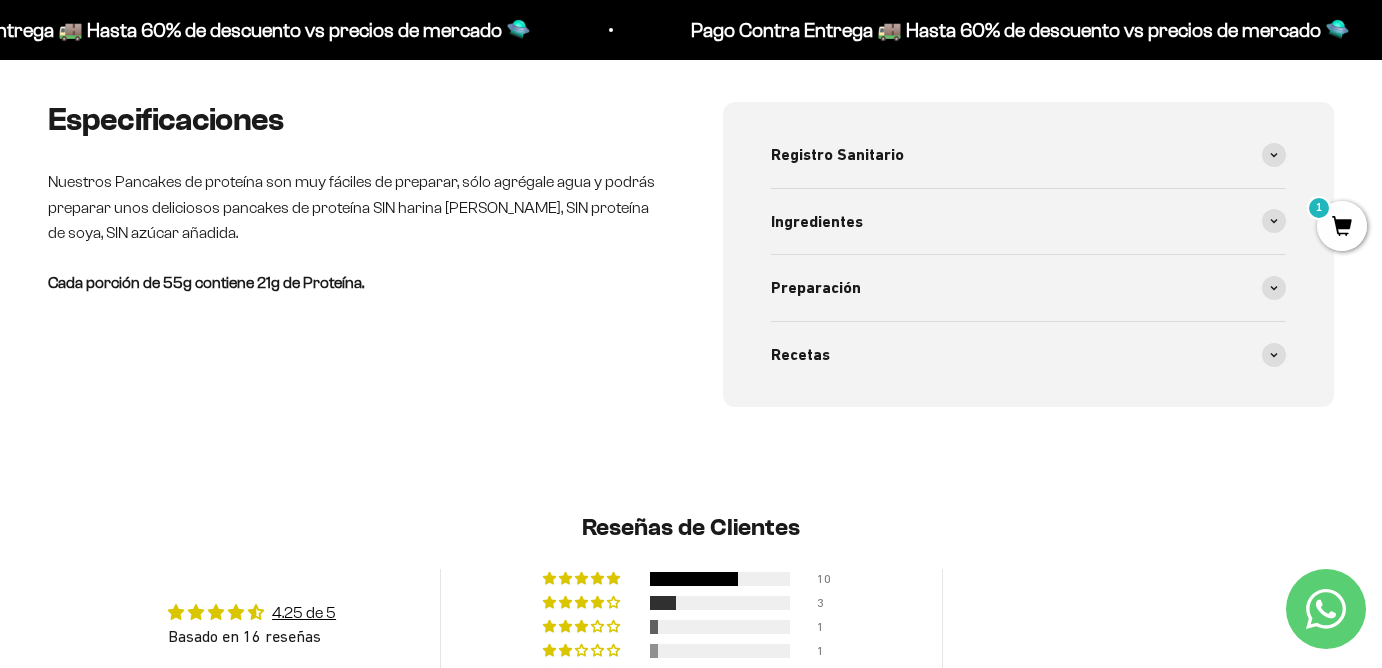 click on "Nuestros Pancakes de proteína son muy fáciles de preparar, sólo agrégale agua y podrás preparar unos deliciosos pancakes de proteína SIN  harina de trigo, SIN proteína de soya, SIN azúcar añadida." at bounding box center [353, 207] 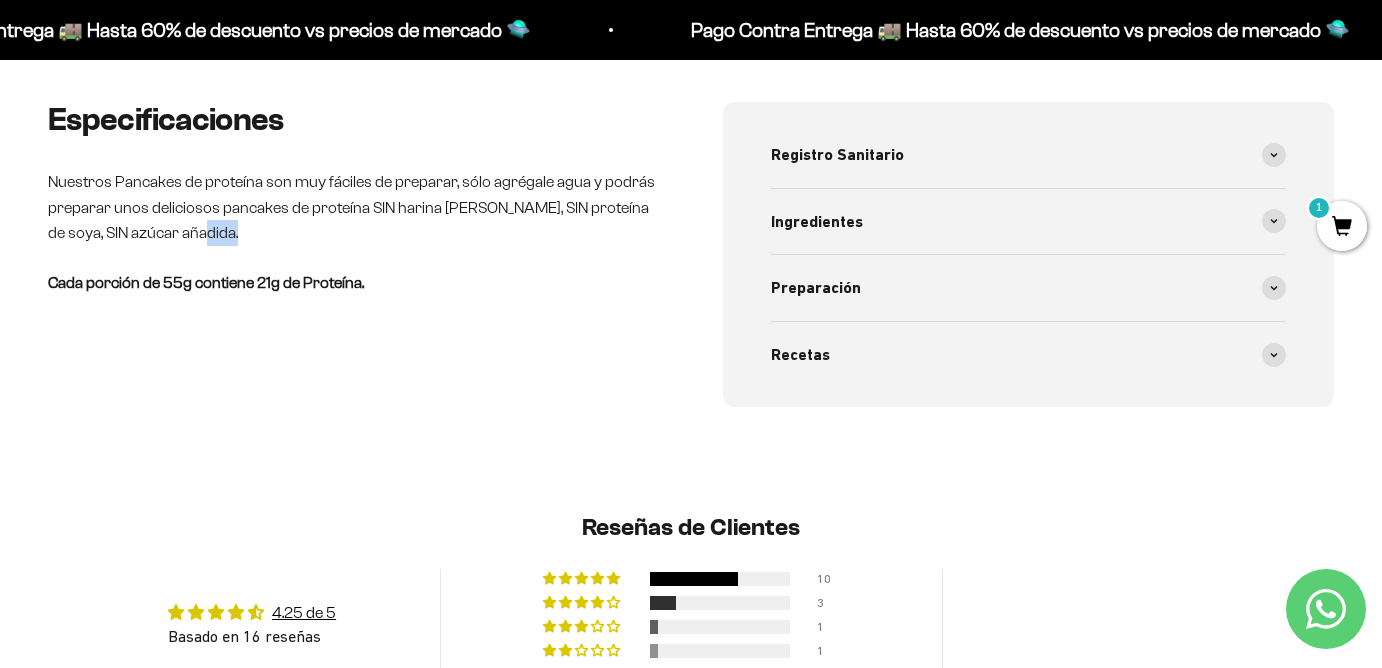 click on "Nuestros Pancakes de proteína son muy fáciles de preparar, sólo agrégale agua y podrás preparar unos deliciosos pancakes de proteína SIN  harina de trigo, SIN proteína de soya, SIN azúcar añadida." at bounding box center [353, 207] 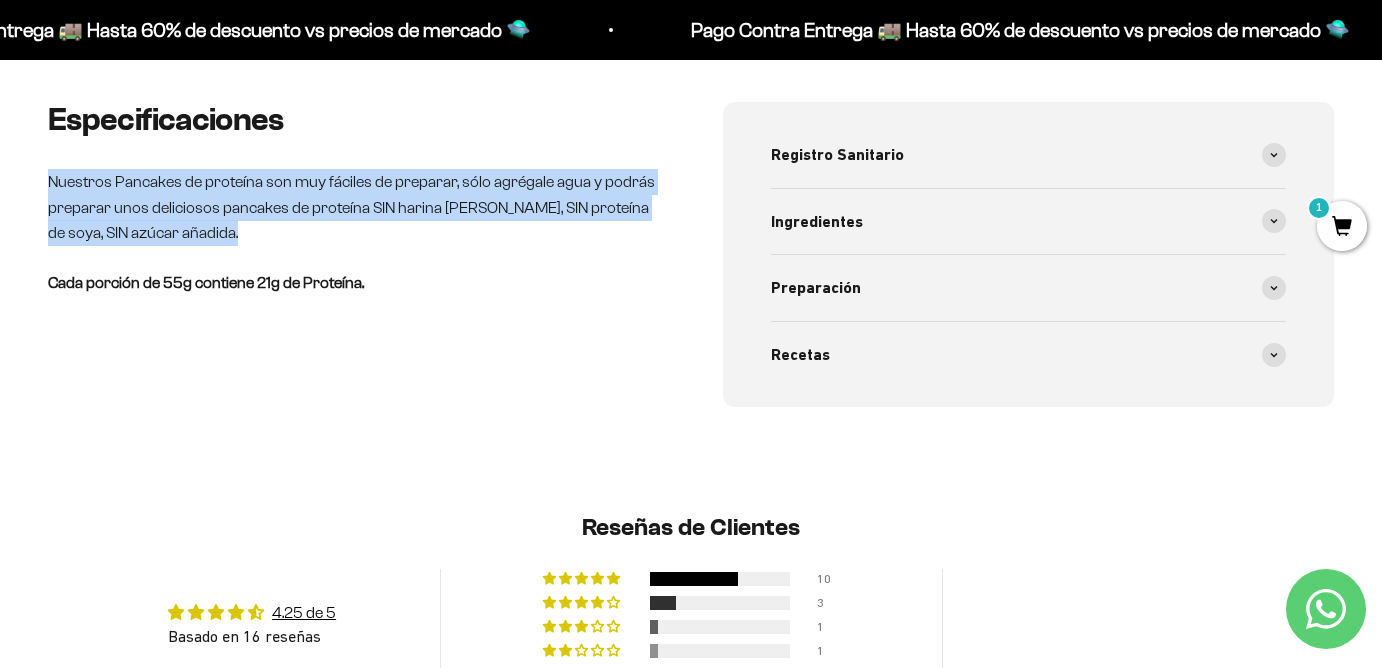 click on "Nuestros Pancakes de proteína son muy fáciles de preparar, sólo agrégale agua y podrás preparar unos deliciosos pancakes de proteína SIN  harina de trigo, SIN proteína de soya, SIN azúcar añadida." at bounding box center [353, 207] 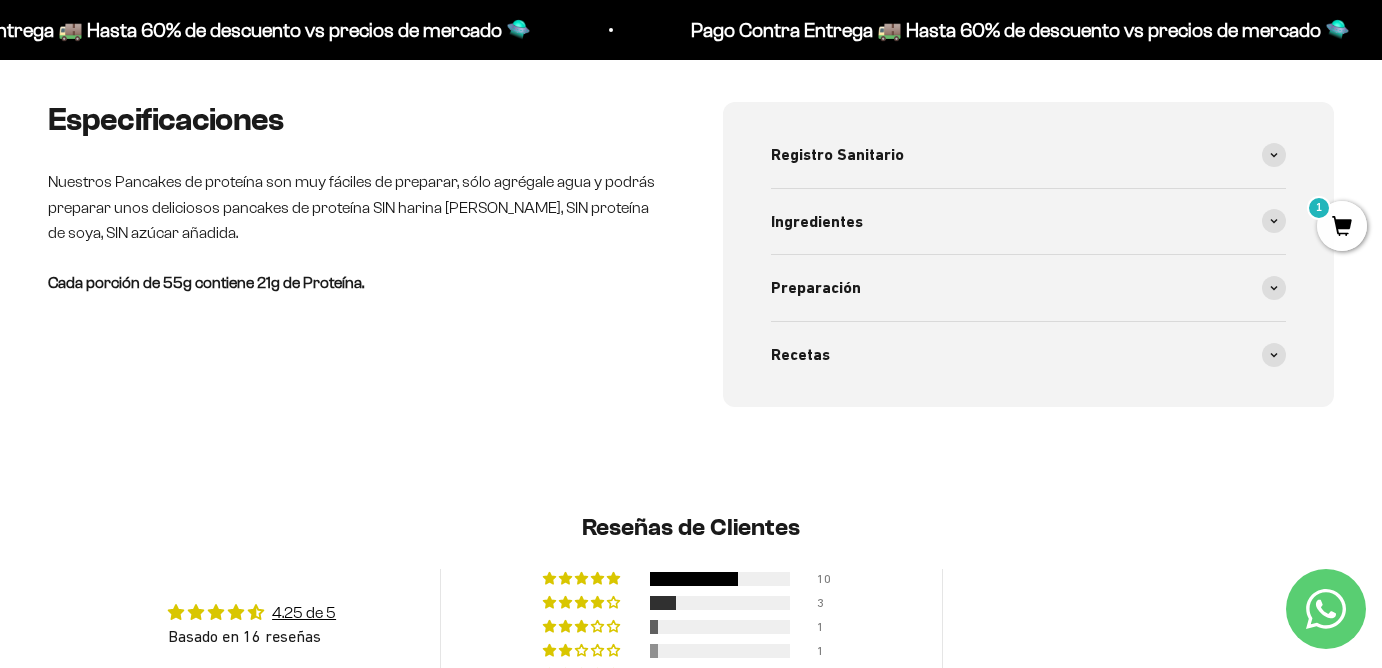 click on "Nuestros Pancakes de proteína son muy fáciles de preparar, sólo agrégale agua y podrás preparar unos deliciosos pancakes de proteína SIN  harina de trigo, SIN proteína de soya, SIN azúcar añadida." at bounding box center [353, 207] 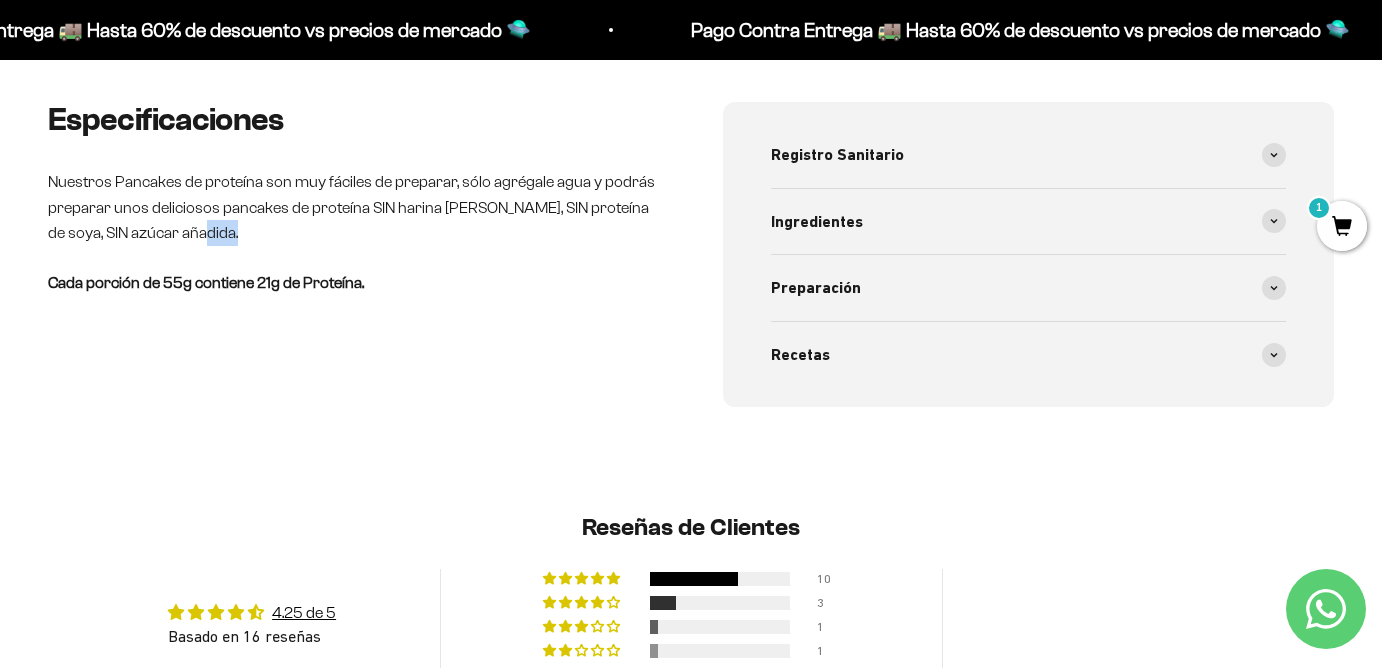 click on "Nuestros Pancakes de proteína son muy fáciles de preparar, sólo agrégale agua y podrás preparar unos deliciosos pancakes de proteína SIN  harina de trigo, SIN proteína de soya, SIN azúcar añadida." at bounding box center [353, 207] 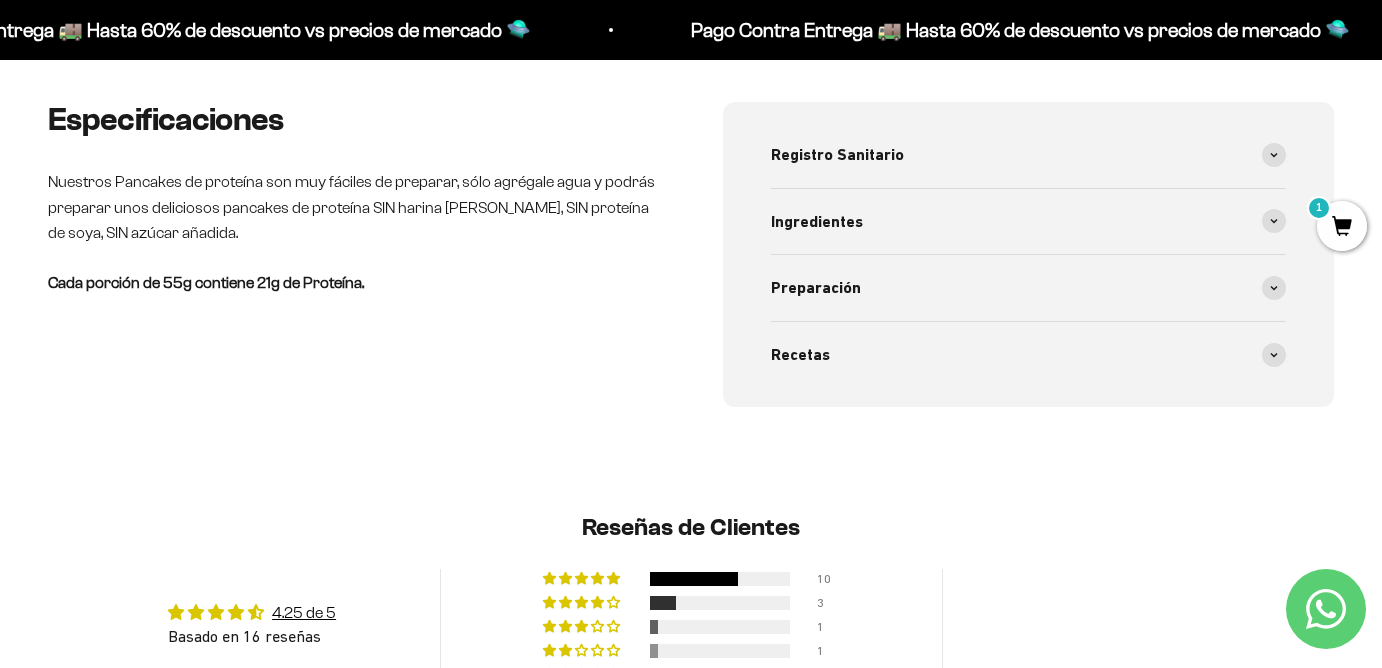 click on "Nuestros Pancakes de proteína son muy fáciles de preparar, sólo agrégale agua y podrás preparar unos deliciosos pancakes de proteína SIN  harina de trigo, SIN proteína de soya, SIN azúcar añadida." at bounding box center [353, 207] 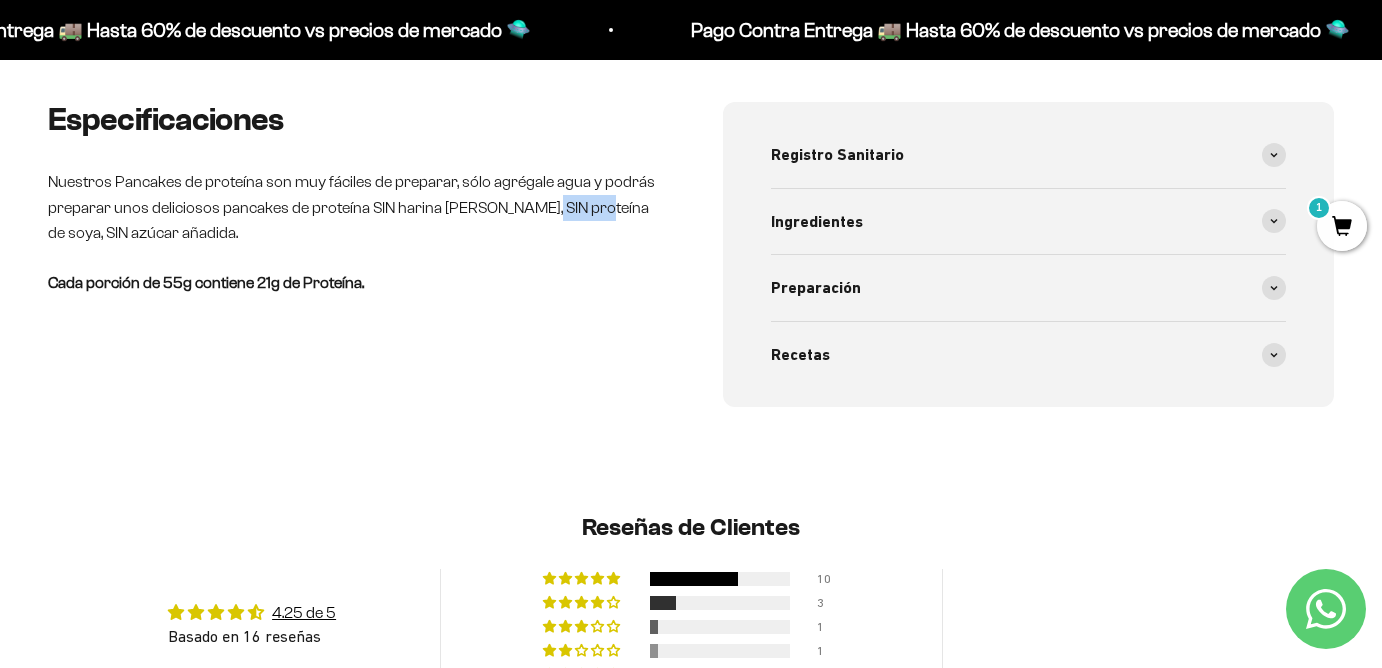click on "Nuestros Pancakes de proteína son muy fáciles de preparar, sólo agrégale agua y podrás preparar unos deliciosos pancakes de proteína SIN  harina de trigo, SIN proteína de soya, SIN azúcar añadida." at bounding box center (353, 207) 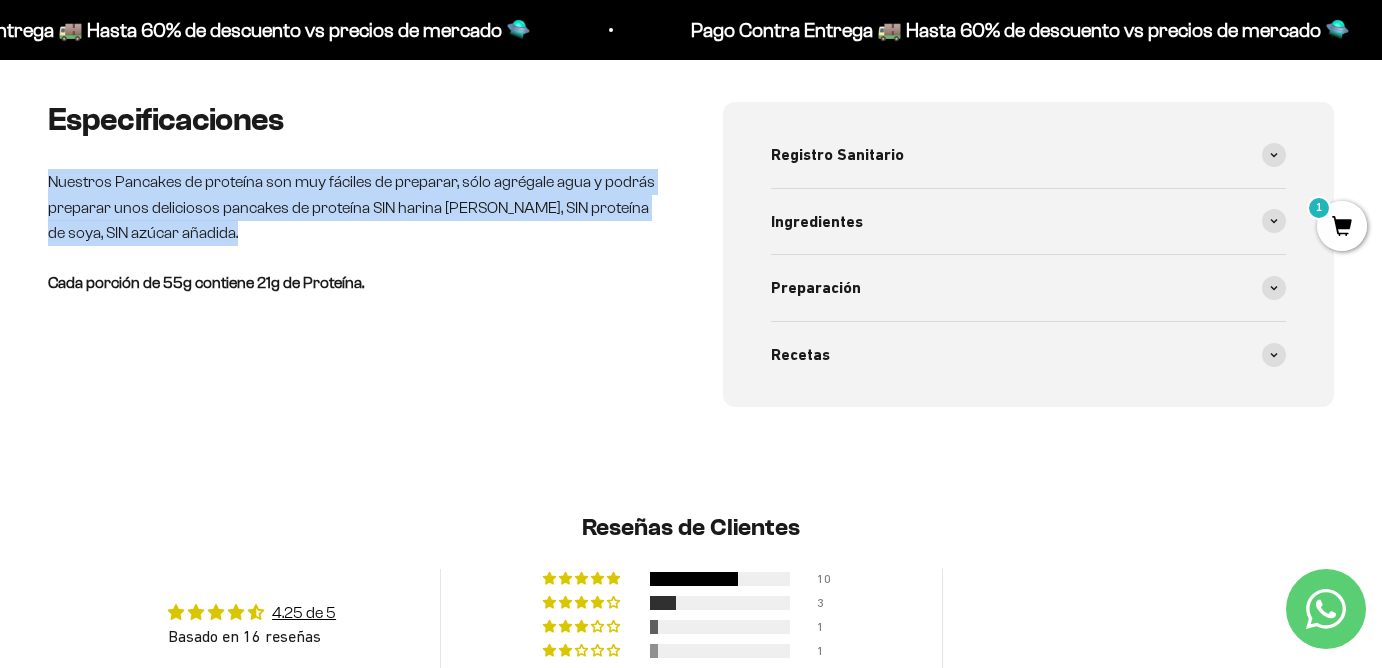click on "Nuestros Pancakes de proteína son muy fáciles de preparar, sólo agrégale agua y podrás preparar unos deliciosos pancakes de proteína SIN  harina de trigo, SIN proteína de soya, SIN azúcar añadida." at bounding box center (353, 207) 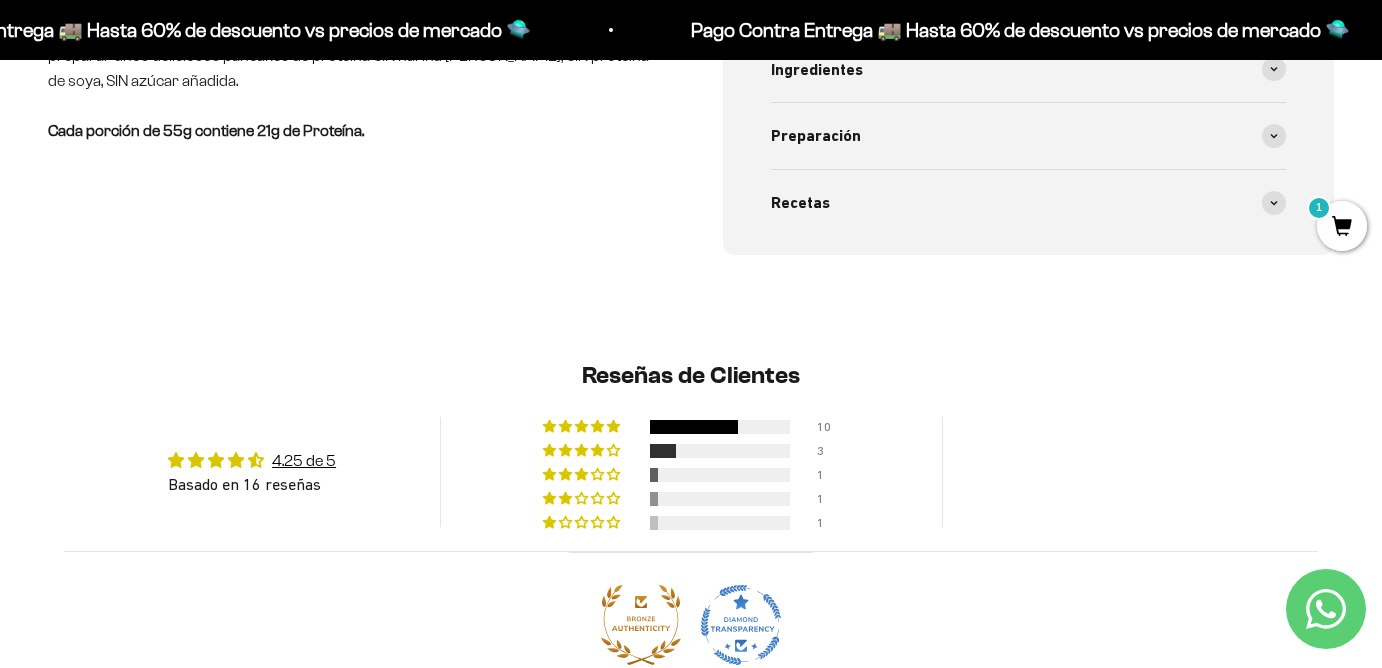 scroll, scrollTop: 1426, scrollLeft: 0, axis: vertical 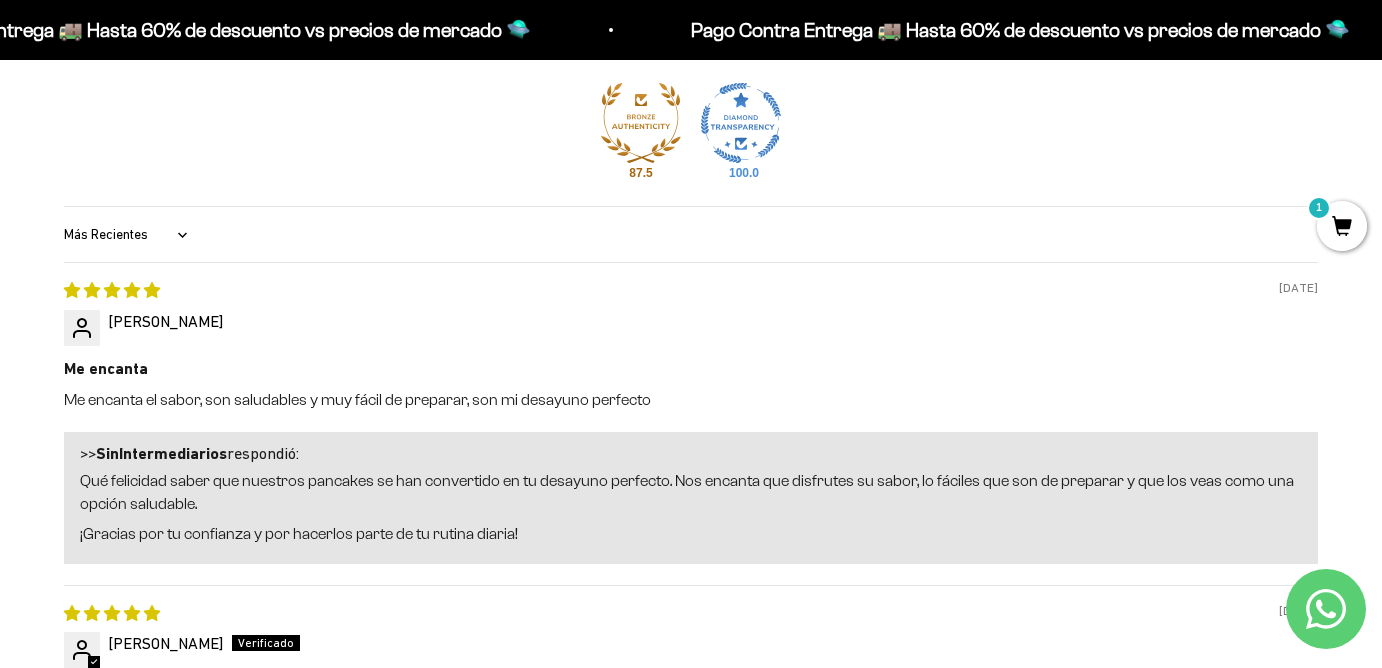 click on "04/23/2025   Vivian Hernandez                                   Me encanta   Me encanta el sabor, son saludables y muy fácil de preparar, son mi desayuno perfecto                            >>  SinIntermediarios  respondió:   Qué felicidad saber que nuestros pancakes se han convertido en tu desayuno perfecto. Nos encanta que disfrutes su sabor, lo fáciles que son de preparar y que los veas como una opción saludable.
¡Gracias por tu confianza y por hacerlos parte de tu rutina diaria!" at bounding box center (691, 423) 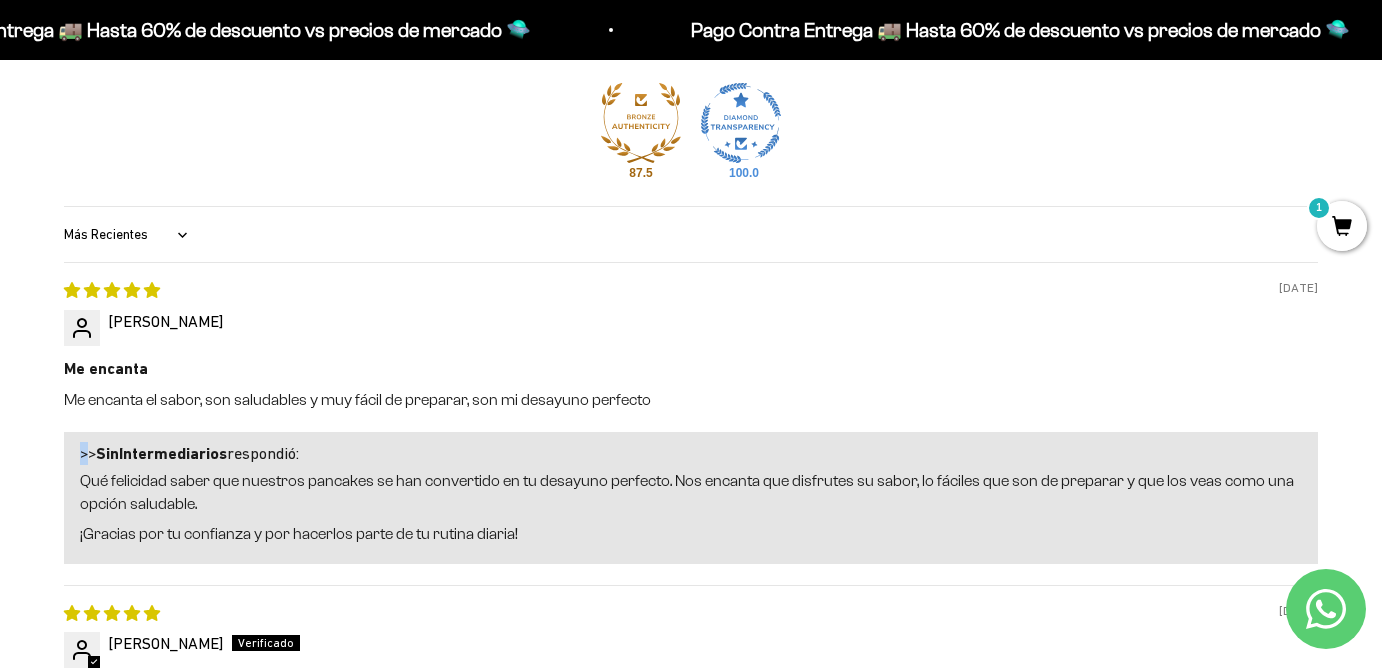 click on "04/23/2025   Vivian Hernandez                                   Me encanta   Me encanta el sabor, son saludables y muy fácil de preparar, son mi desayuno perfecto                            >>  SinIntermediarios  respondió:   Qué felicidad saber que nuestros pancakes se han convertido en tu desayuno perfecto. Nos encanta que disfrutes su sabor, lo fáciles que son de preparar y que los veas como una opción saludable.
¡Gracias por tu confianza y por hacerlos parte de tu rutina diaria!" at bounding box center (691, 423) 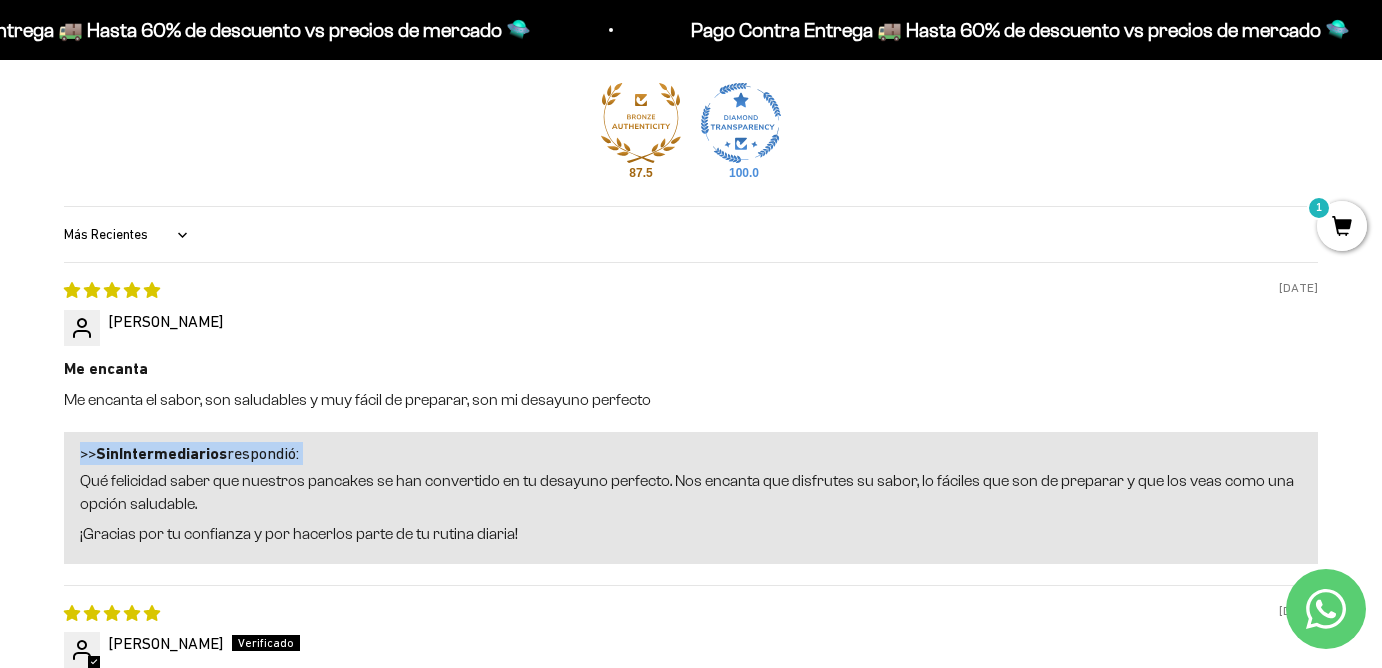 click on "Me encanta el sabor, son saludables y muy fácil de preparar, son mi desayuno perfecto" at bounding box center [691, 400] 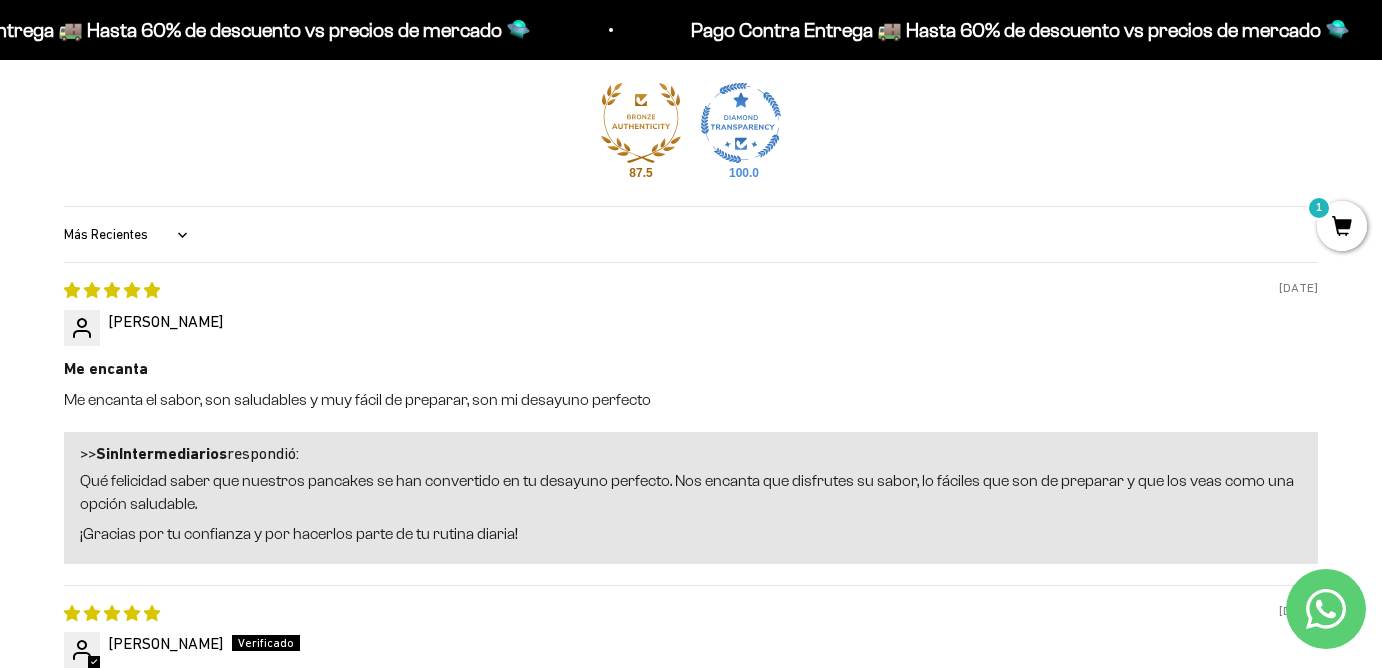 click on "Me encanta el sabor, son saludables y muy fácil de preparar, son mi desayuno perfecto" at bounding box center [691, 400] 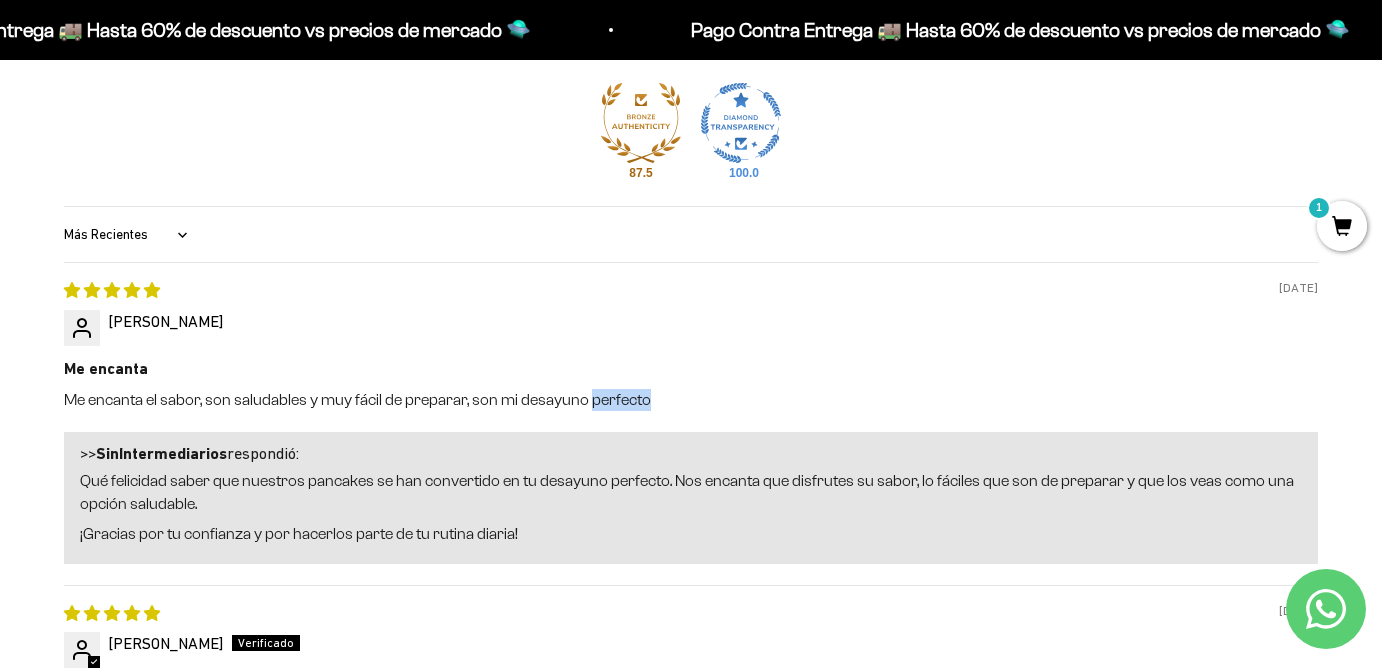 click on "Me encanta el sabor, son saludables y muy fácil de preparar, son mi desayuno perfecto" at bounding box center (691, 400) 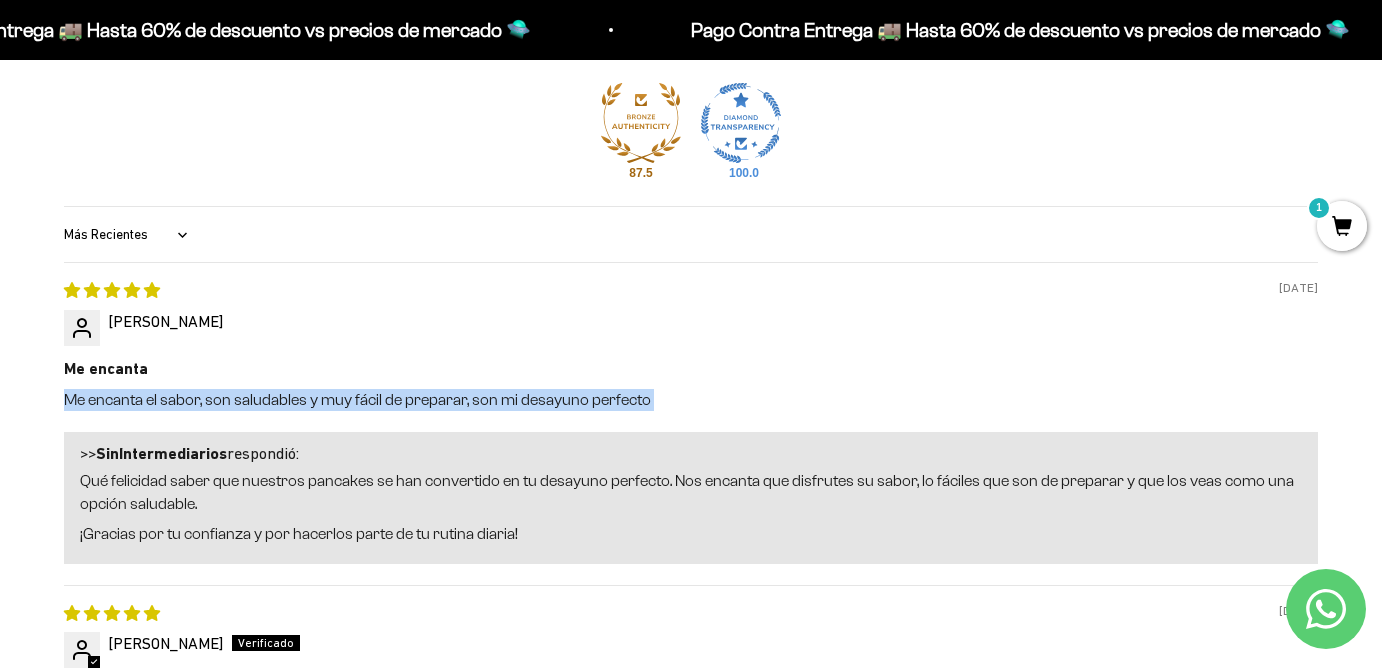 click on "Me encanta el sabor, son saludables y muy fácil de preparar, son mi desayuno perfecto" at bounding box center [691, 400] 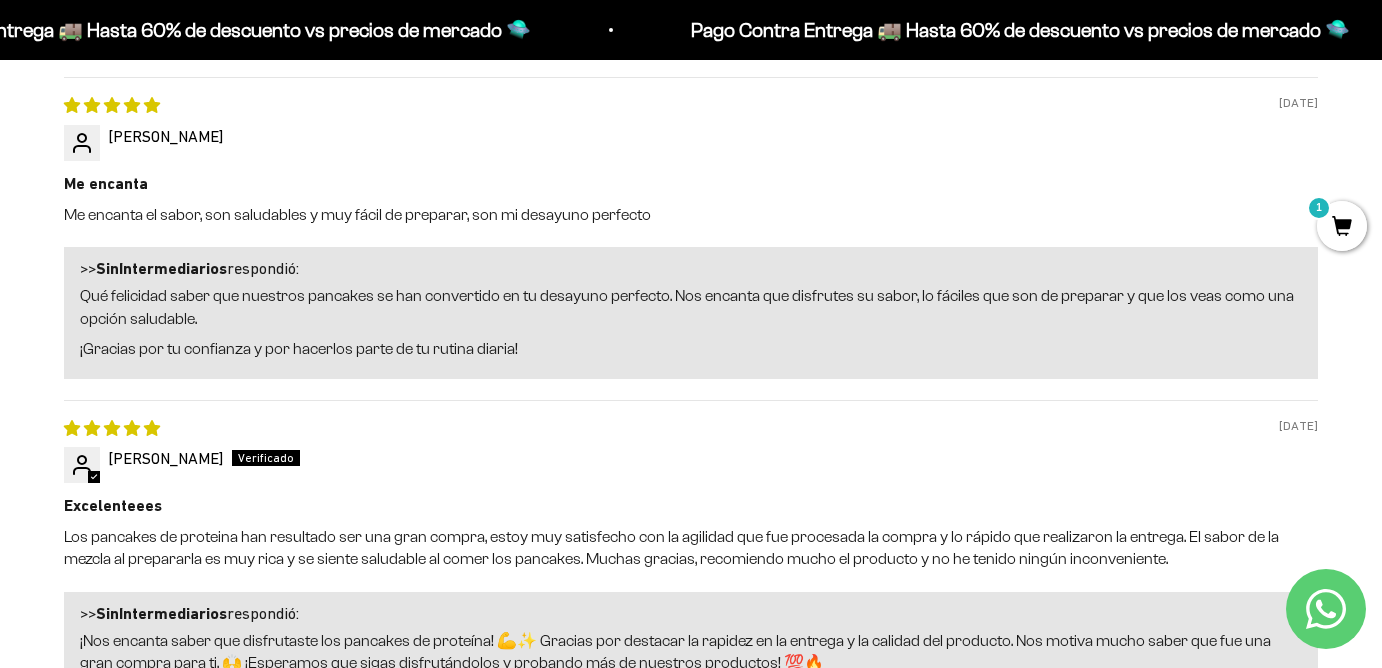 scroll, scrollTop: 1678, scrollLeft: 0, axis: vertical 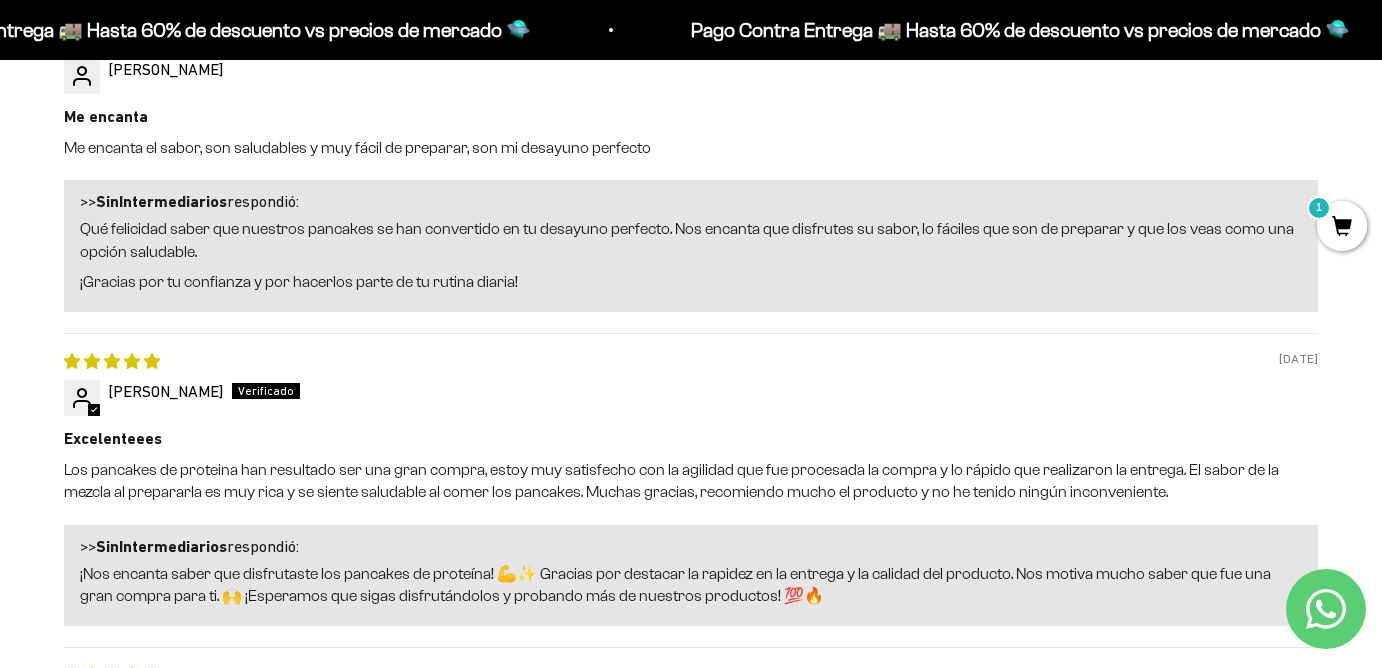click on "Los pancakes de proteina han resultado ser una gran compra, estoy muy satisfecho con la agilidad que fue procesada la compra y lo rápido que realizaron la entrega. El sabor de la mezcla al prepararla es muy rica y se siente saludable al comer los pancakes. Muchas gracias, recomiendo mucho el producto y no he tenido ningún inconveniente." at bounding box center (691, 481) 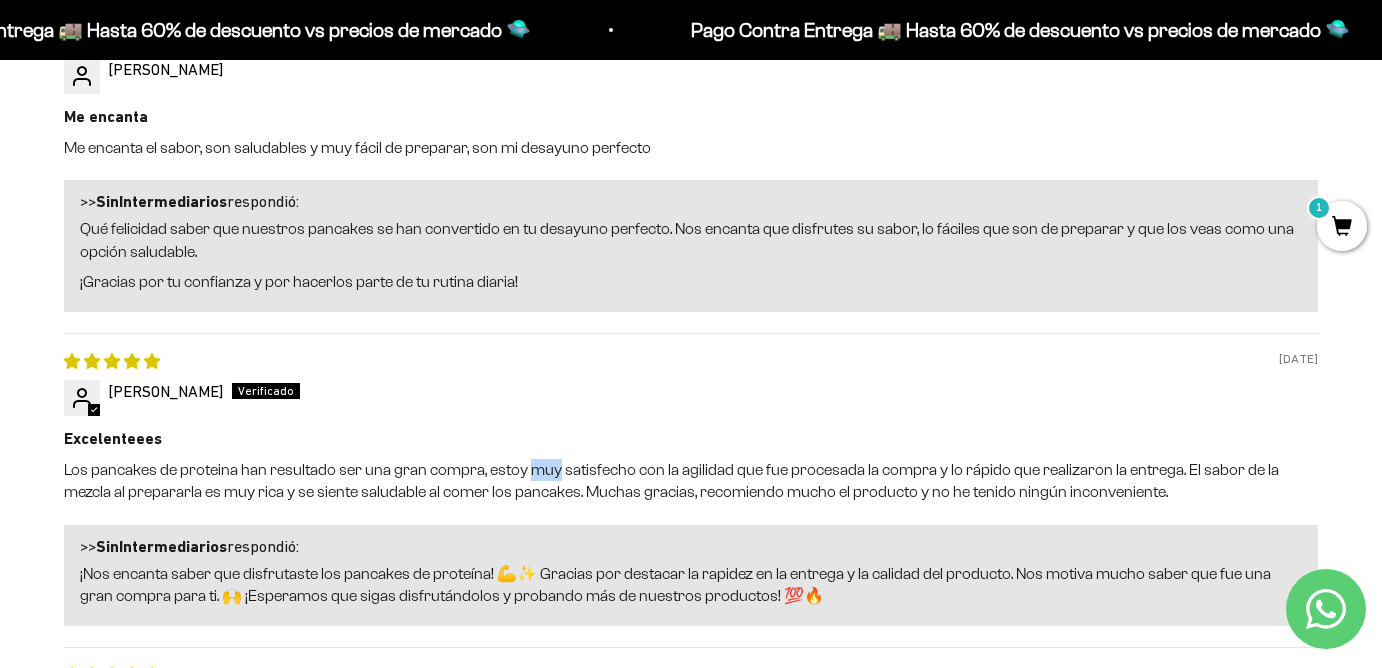 click on "Los pancakes de proteina han resultado ser una gran compra, estoy muy satisfecho con la agilidad que fue procesada la compra y lo rápido que realizaron la entrega. El sabor de la mezcla al prepararla es muy rica y se siente saludable al comer los pancakes. Muchas gracias, recomiendo mucho el producto y no he tenido ningún inconveniente." at bounding box center (691, 481) 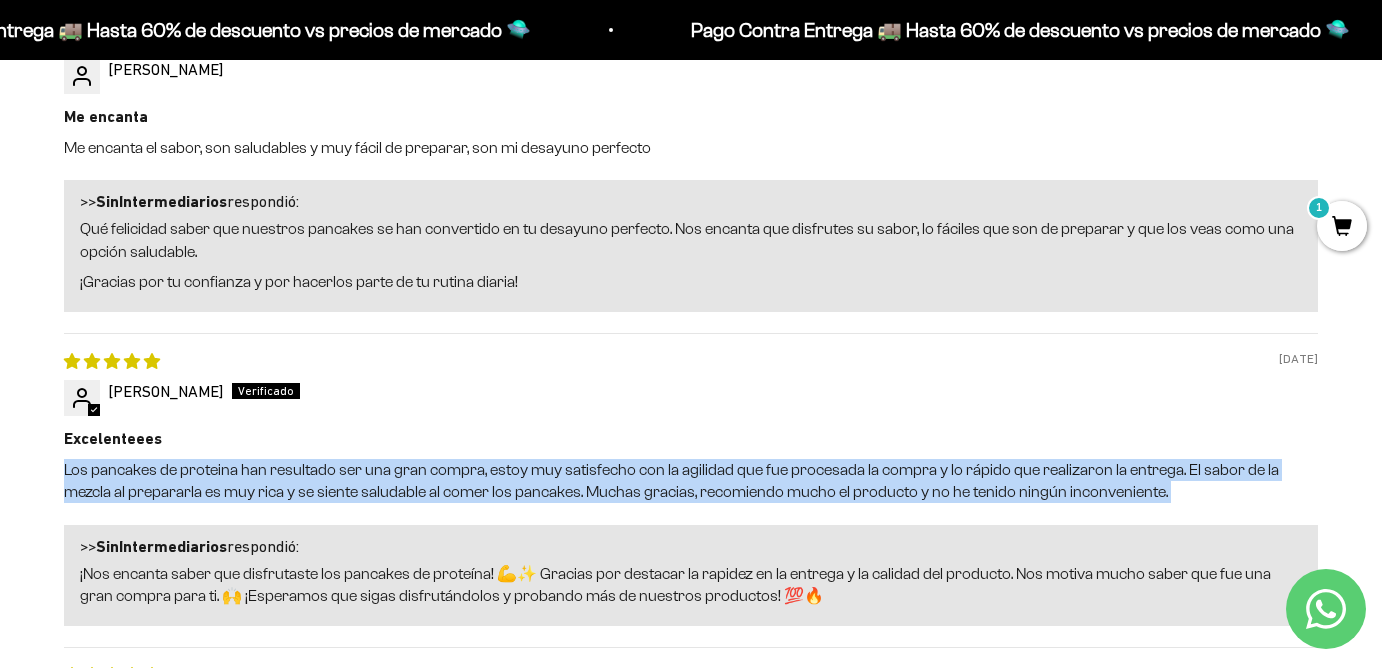 click on "Los pancakes de proteina han resultado ser una gran compra, estoy muy satisfecho con la agilidad que fue procesada la compra y lo rápido que realizaron la entrega. El sabor de la mezcla al prepararla es muy rica y se siente saludable al comer los pancakes. Muchas gracias, recomiendo mucho el producto y no he tenido ningún inconveniente." at bounding box center [691, 481] 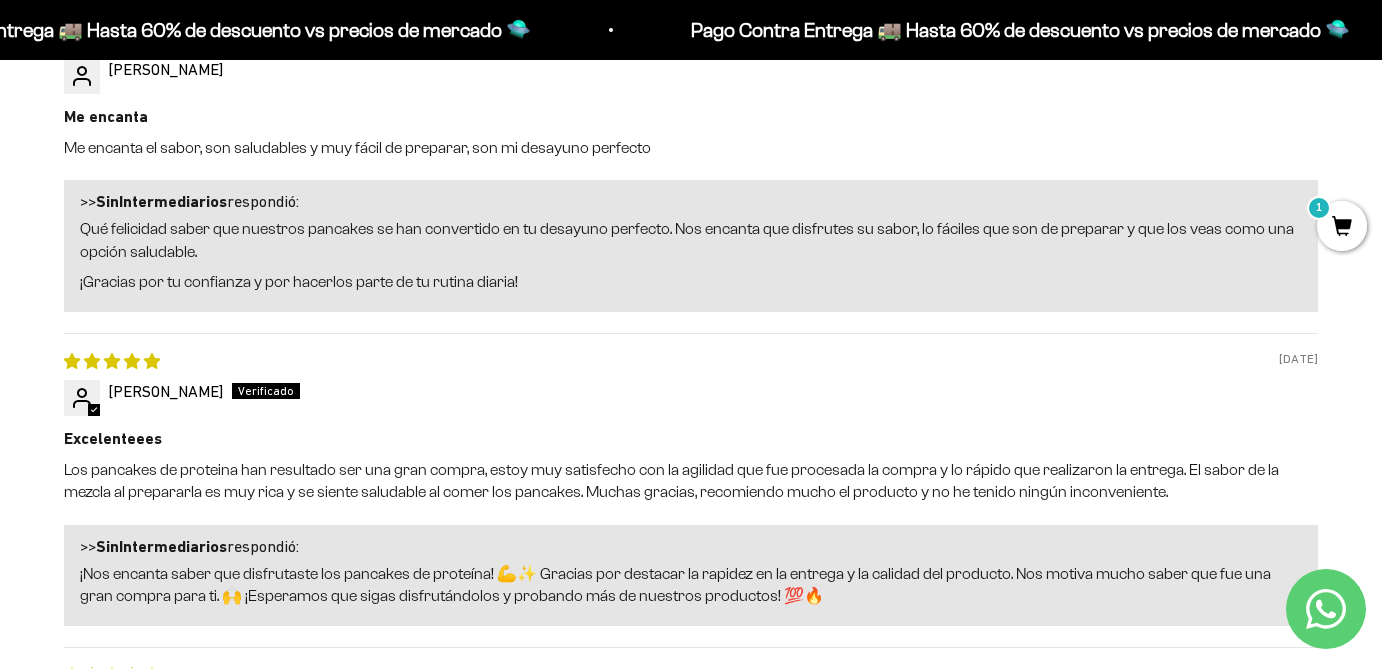click on "Los pancakes de proteina han resultado ser una gran compra, estoy muy satisfecho con la agilidad que fue procesada la compra y lo rápido que realizaron la entrega. El sabor de la mezcla al prepararla es muy rica y se siente saludable al comer los pancakes. Muchas gracias, recomiendo mucho el producto y no he tenido ningún inconveniente." at bounding box center (691, 481) 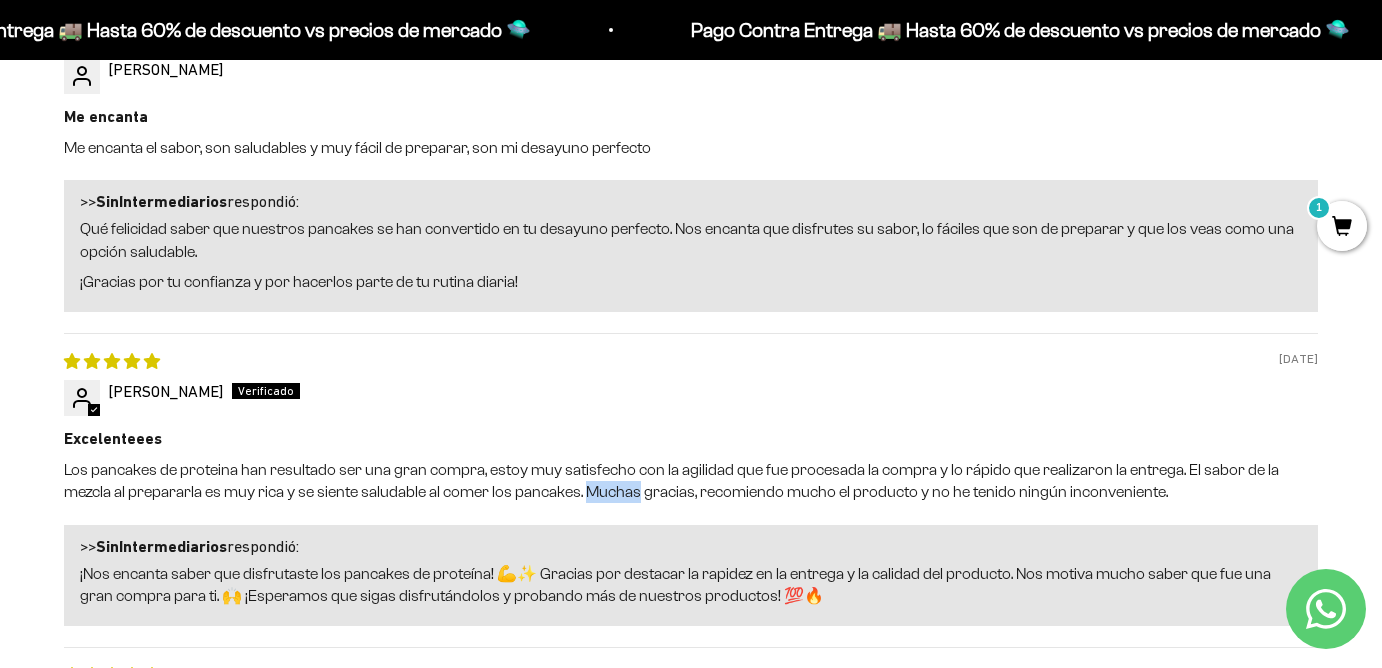 click on "Los pancakes de proteina han resultado ser una gran compra, estoy muy satisfecho con la agilidad que fue procesada la compra y lo rápido que realizaron la entrega. El sabor de la mezcla al prepararla es muy rica y se siente saludable al comer los pancakes. Muchas gracias, recomiendo mucho el producto y no he tenido ningún inconveniente." at bounding box center (691, 481) 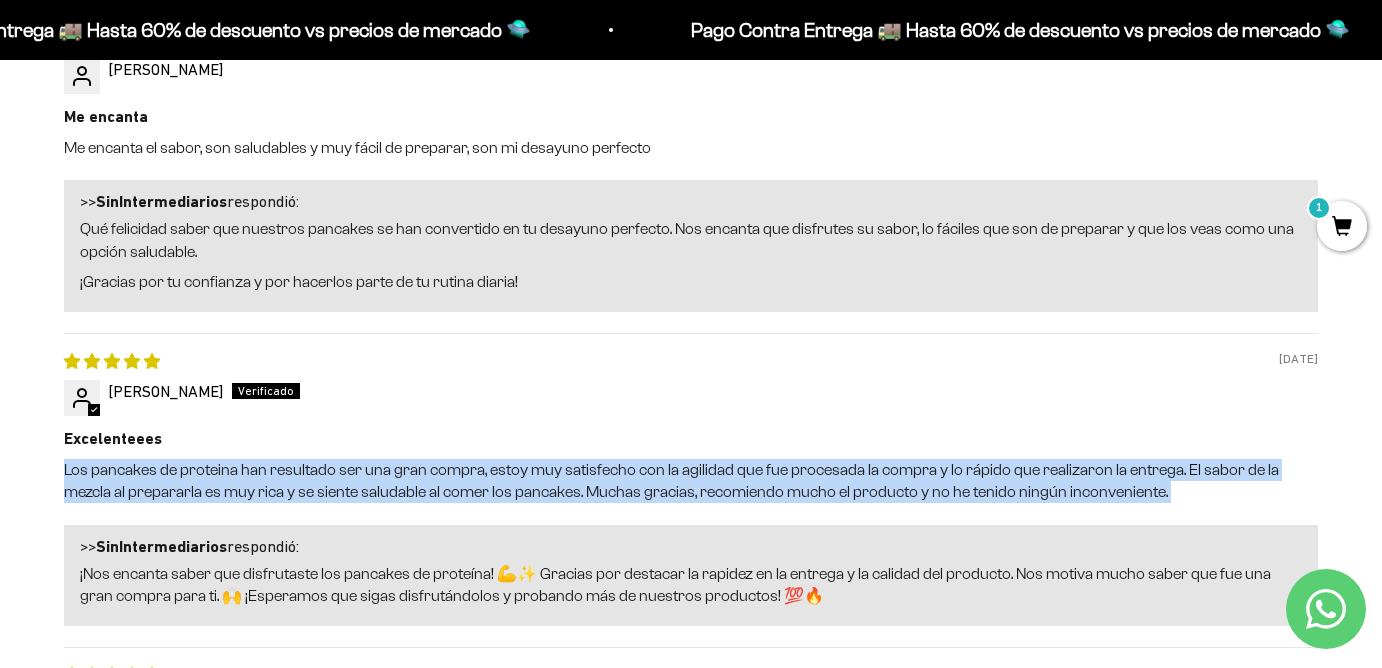 click on "Los pancakes de proteina han resultado ser una gran compra, estoy muy satisfecho con la agilidad que fue procesada la compra y lo rápido que realizaron la entrega. El sabor de la mezcla al prepararla es muy rica y se siente saludable al comer los pancakes. Muchas gracias, recomiendo mucho el producto y no he tenido ningún inconveniente." at bounding box center (691, 481) 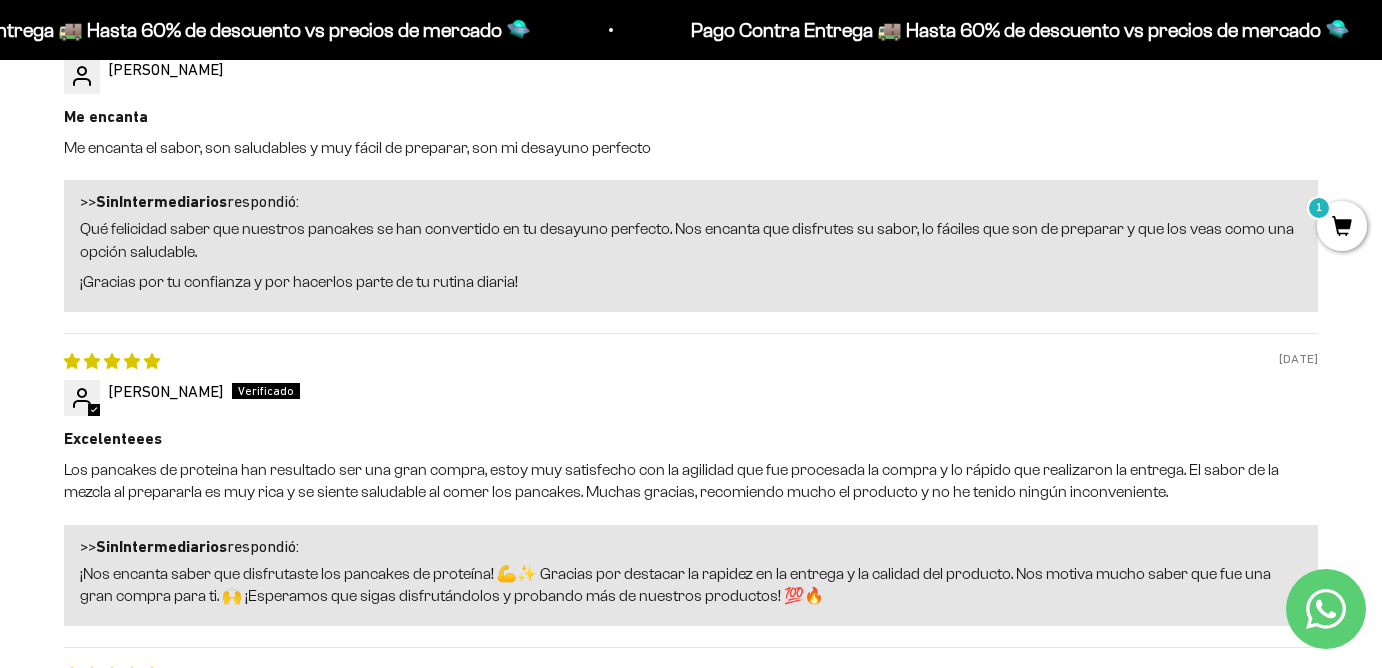 click on "Los pancakes de proteina han resultado ser una gran compra, estoy muy satisfecho con la agilidad que fue procesada la compra y lo rápido que realizaron la entrega. El sabor de la mezcla al prepararla es muy rica y se siente saludable al comer los pancakes. Muchas gracias, recomiendo mucho el producto y no he tenido ningún inconveniente." at bounding box center (691, 481) 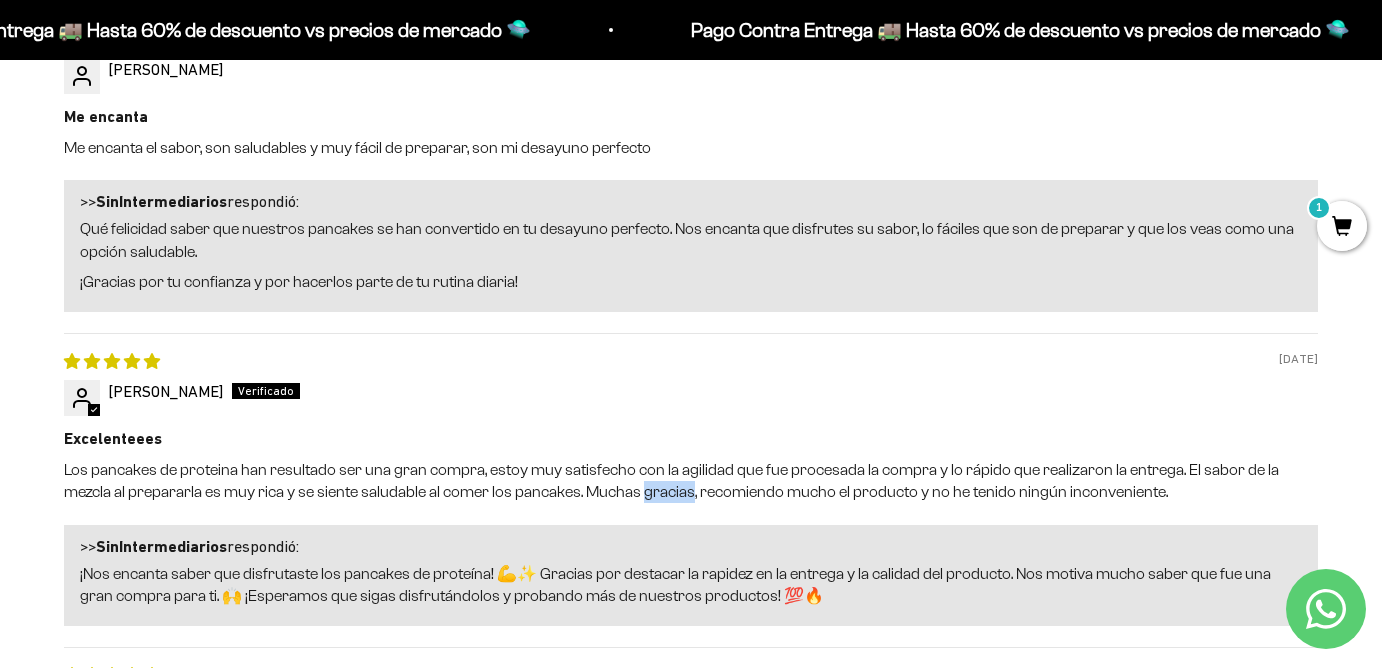 click on "Los pancakes de proteina han resultado ser una gran compra, estoy muy satisfecho con la agilidad que fue procesada la compra y lo rápido que realizaron la entrega. El sabor de la mezcla al prepararla es muy rica y se siente saludable al comer los pancakes. Muchas gracias, recomiendo mucho el producto y no he tenido ningún inconveniente." at bounding box center [691, 481] 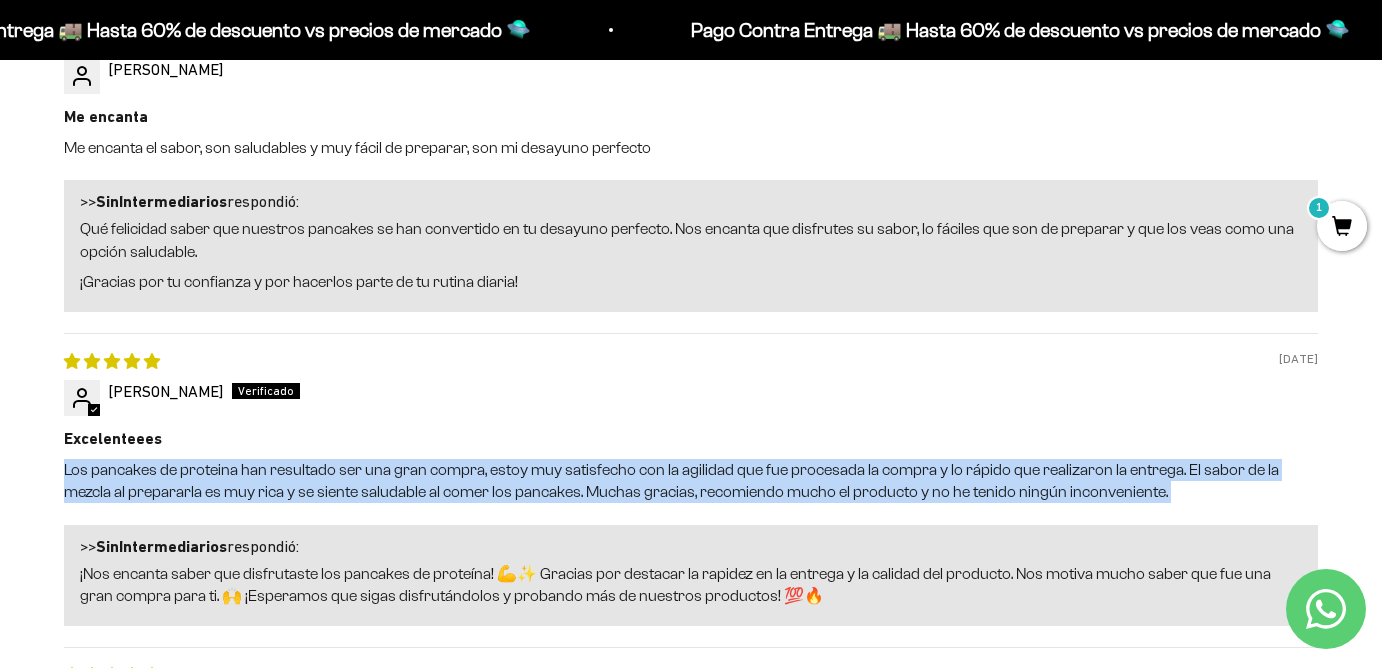 click on "Los pancakes de proteina han resultado ser una gran compra, estoy muy satisfecho con la agilidad que fue procesada la compra y lo rápido que realizaron la entrega. El sabor de la mezcla al prepararla es muy rica y se siente saludable al comer los pancakes. Muchas gracias, recomiendo mucho el producto y no he tenido ningún inconveniente." at bounding box center (691, 481) 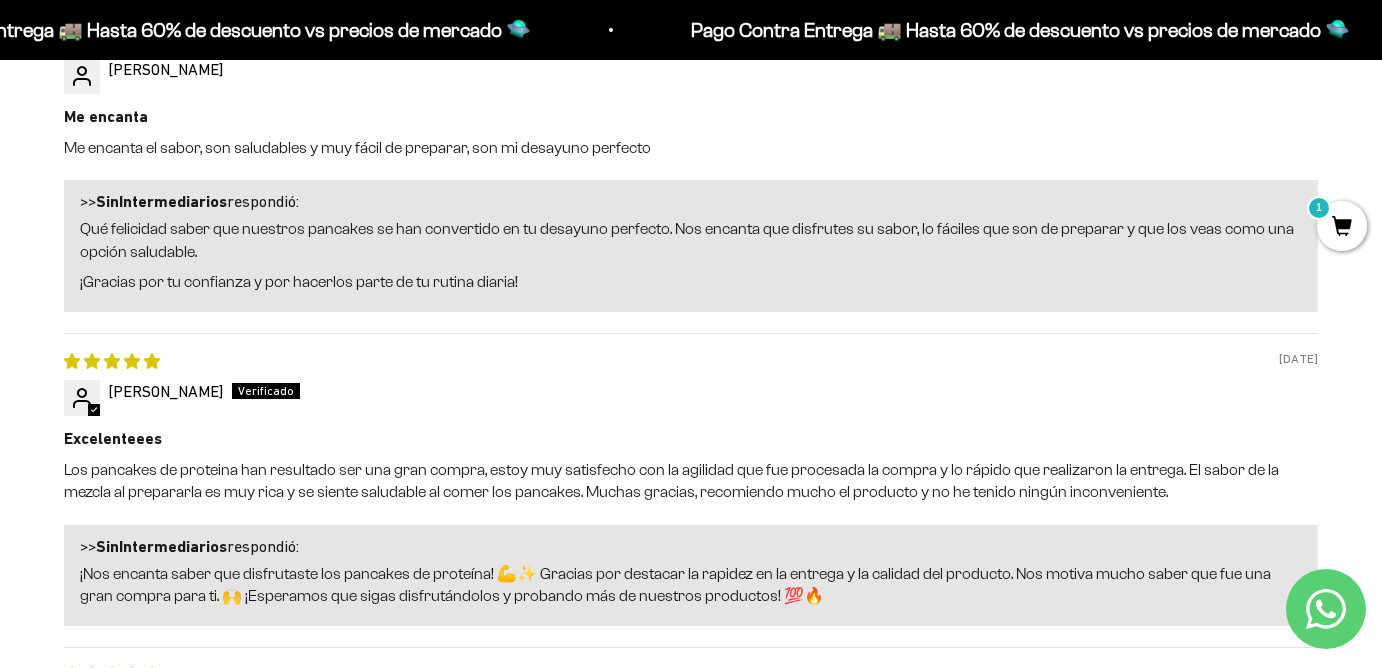 click on "Los pancakes de proteina han resultado ser una gran compra, estoy muy satisfecho con la agilidad que fue procesada la compra y lo rápido que realizaron la entrega. El sabor de la mezcla al prepararla es muy rica y se siente saludable al comer los pancakes. Muchas gracias, recomiendo mucho el producto y no he tenido ningún inconveniente." at bounding box center [691, 481] 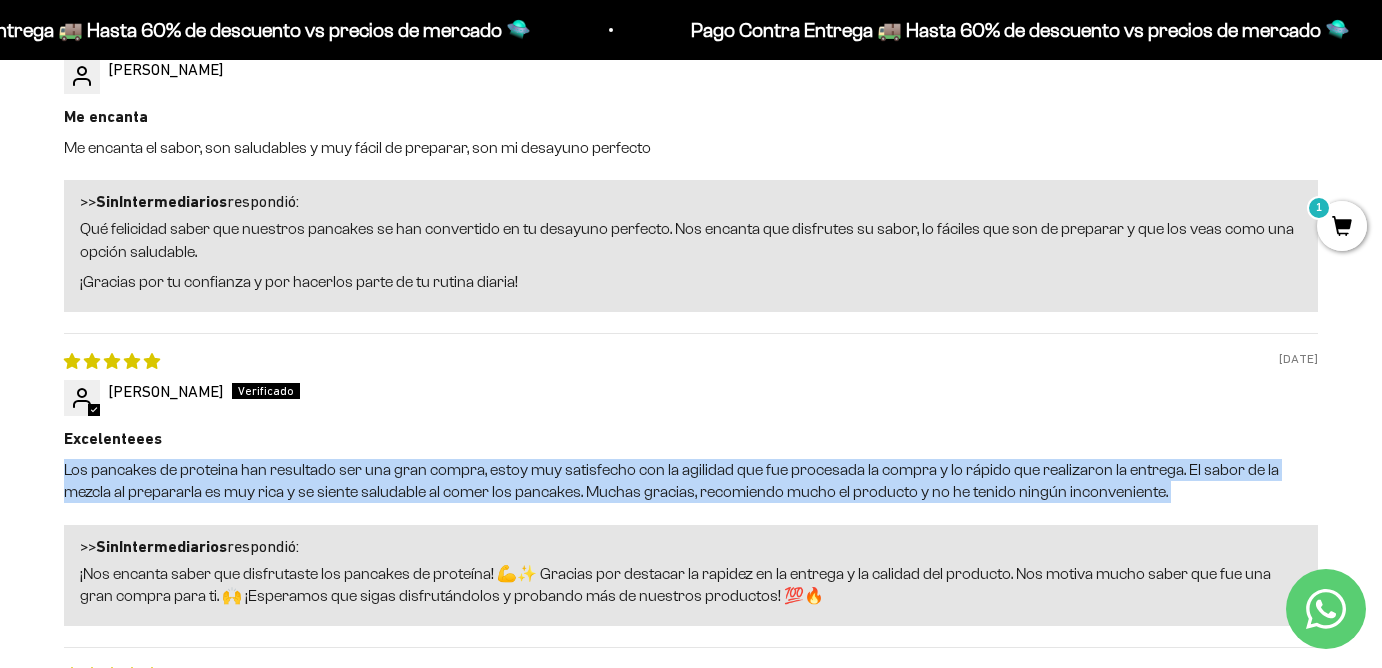 click on "Los pancakes de proteina han resultado ser una gran compra, estoy muy satisfecho con la agilidad que fue procesada la compra y lo rápido que realizaron la entrega. El sabor de la mezcla al prepararla es muy rica y se siente saludable al comer los pancakes. Muchas gracias, recomiendo mucho el producto y no he tenido ningún inconveniente." at bounding box center (691, 481) 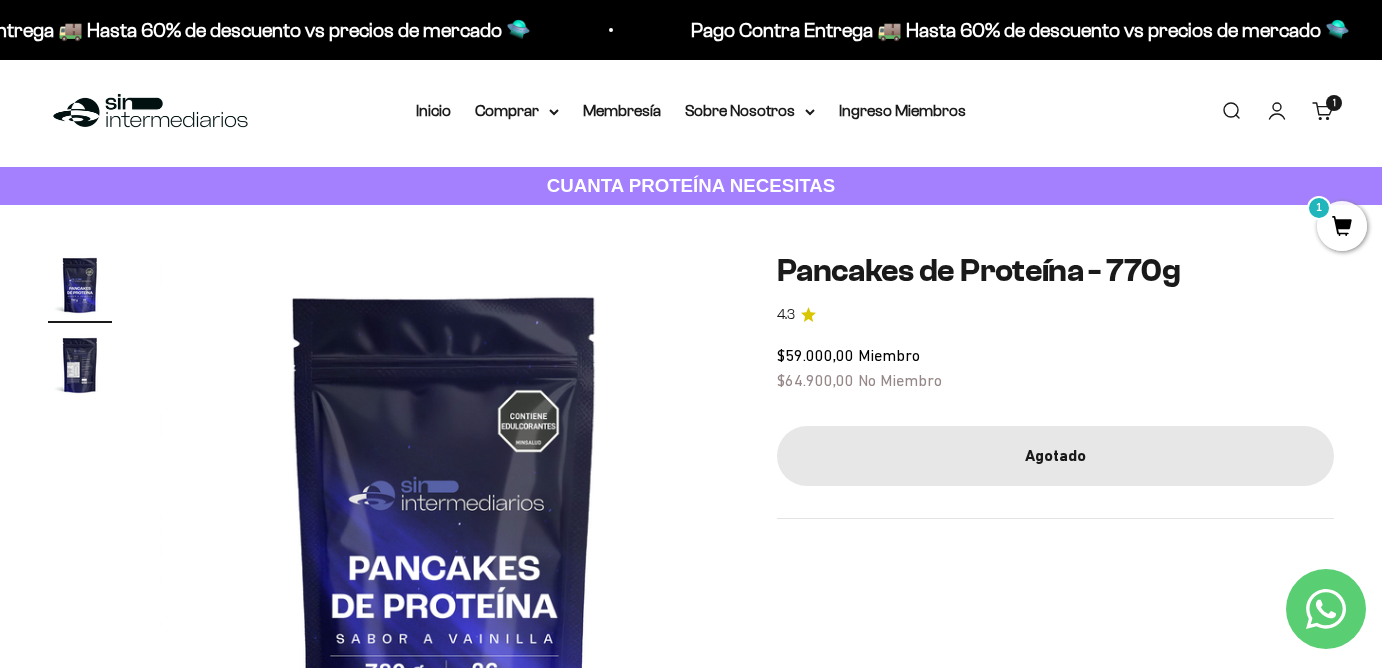 scroll, scrollTop: 15, scrollLeft: 0, axis: vertical 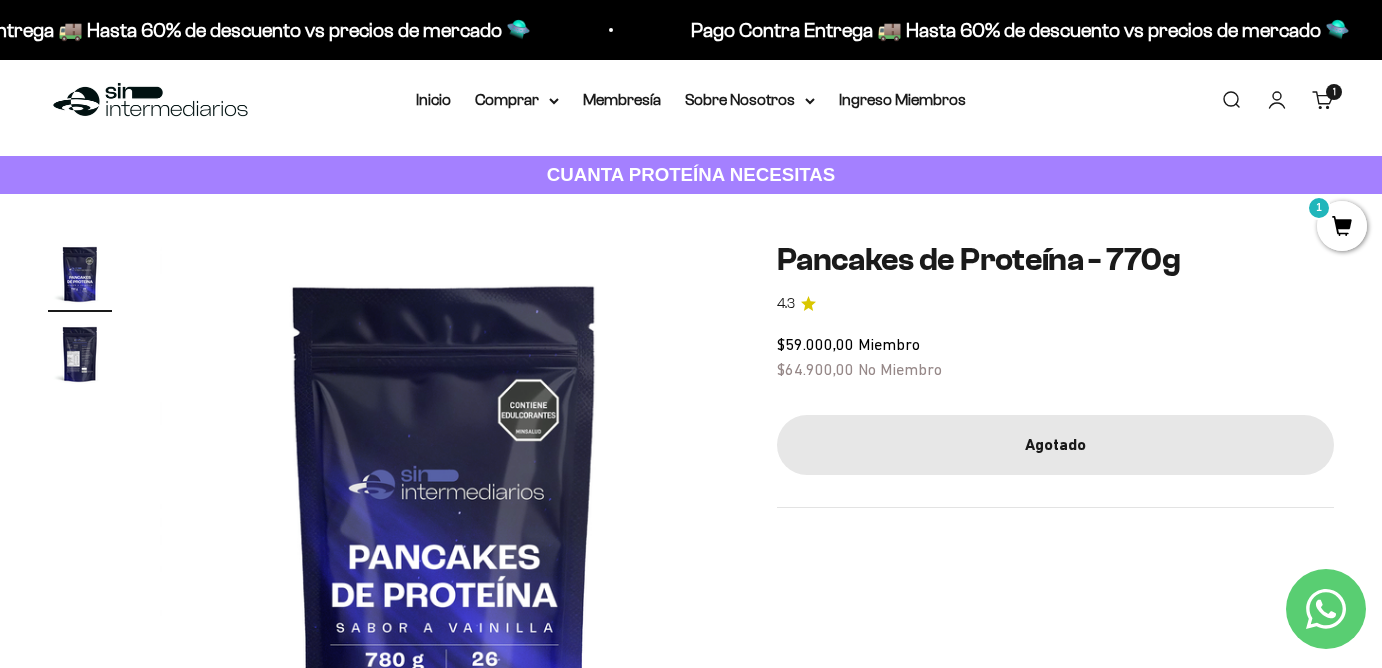 click on "Carrito
1 artículo
1" at bounding box center (1323, 100) 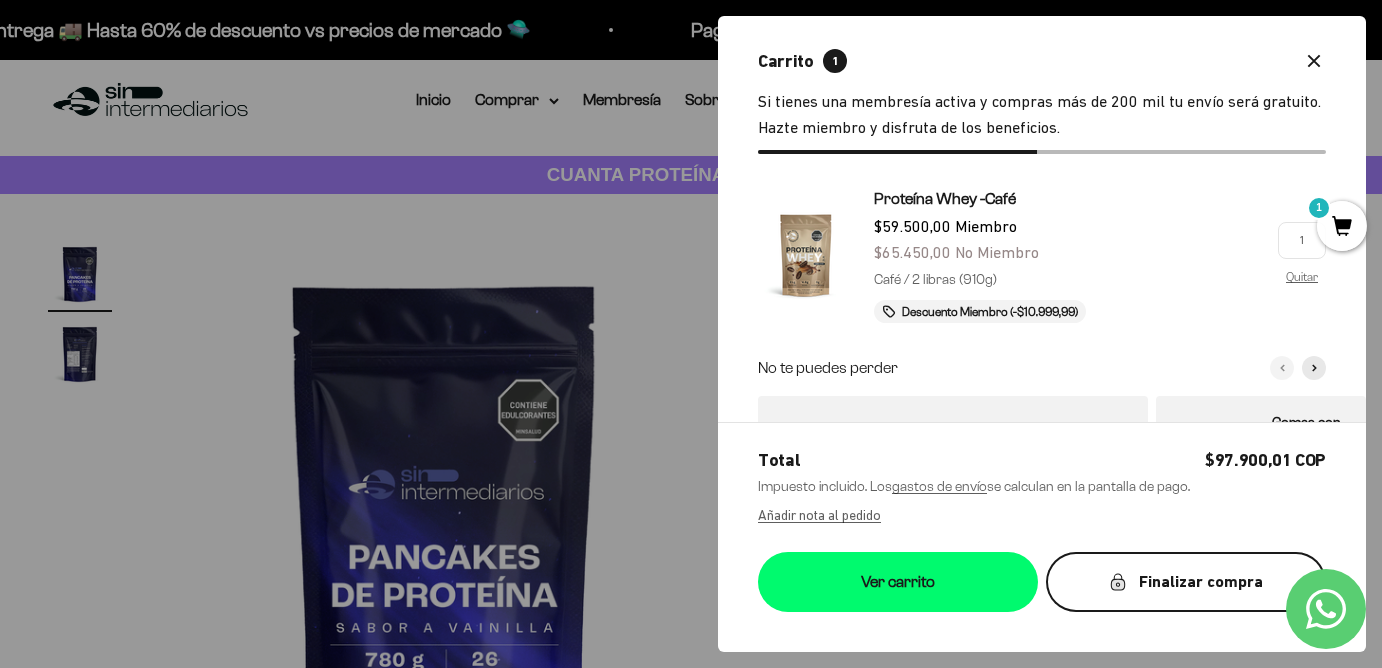 click on "Finalizar compra" at bounding box center [1186, 582] 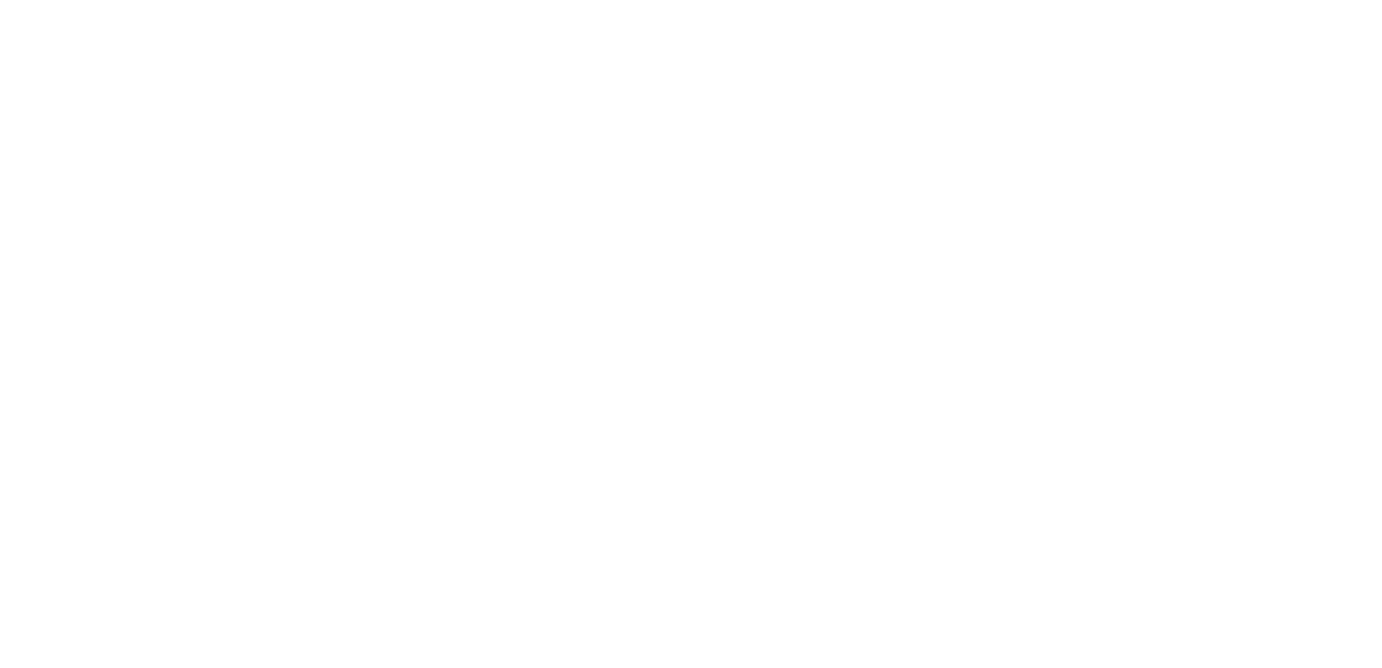scroll, scrollTop: 0, scrollLeft: 0, axis: both 